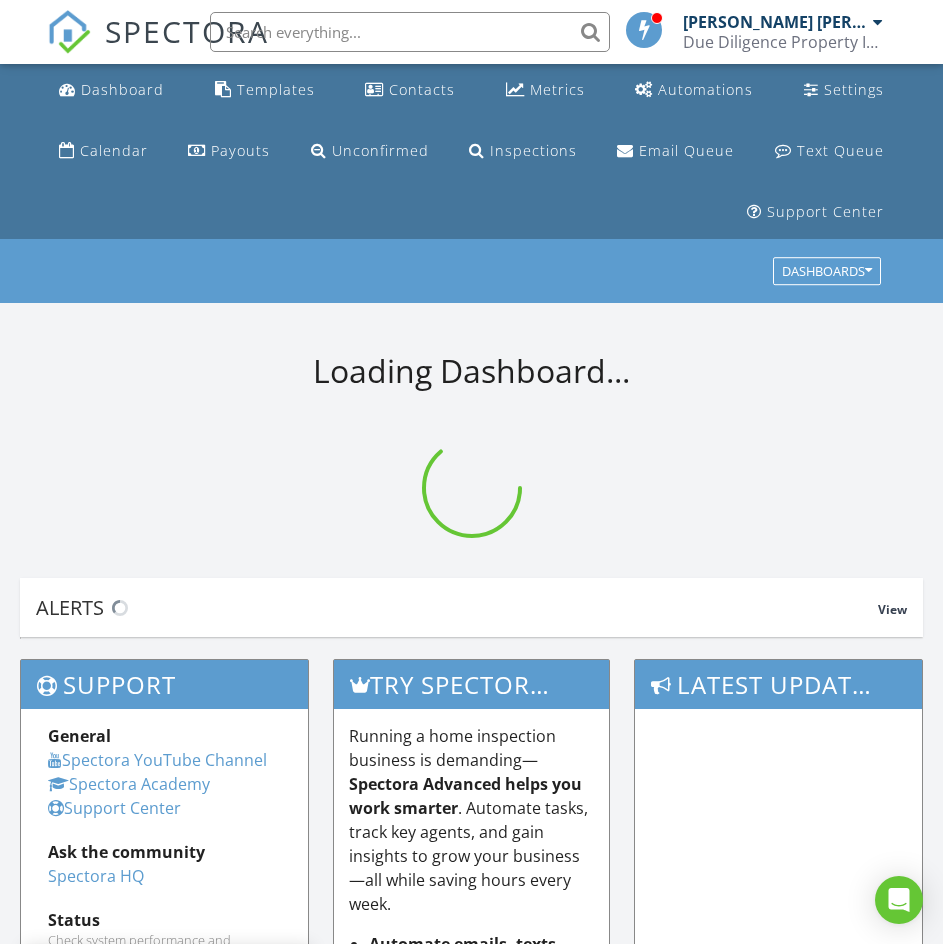 scroll, scrollTop: 0, scrollLeft: 0, axis: both 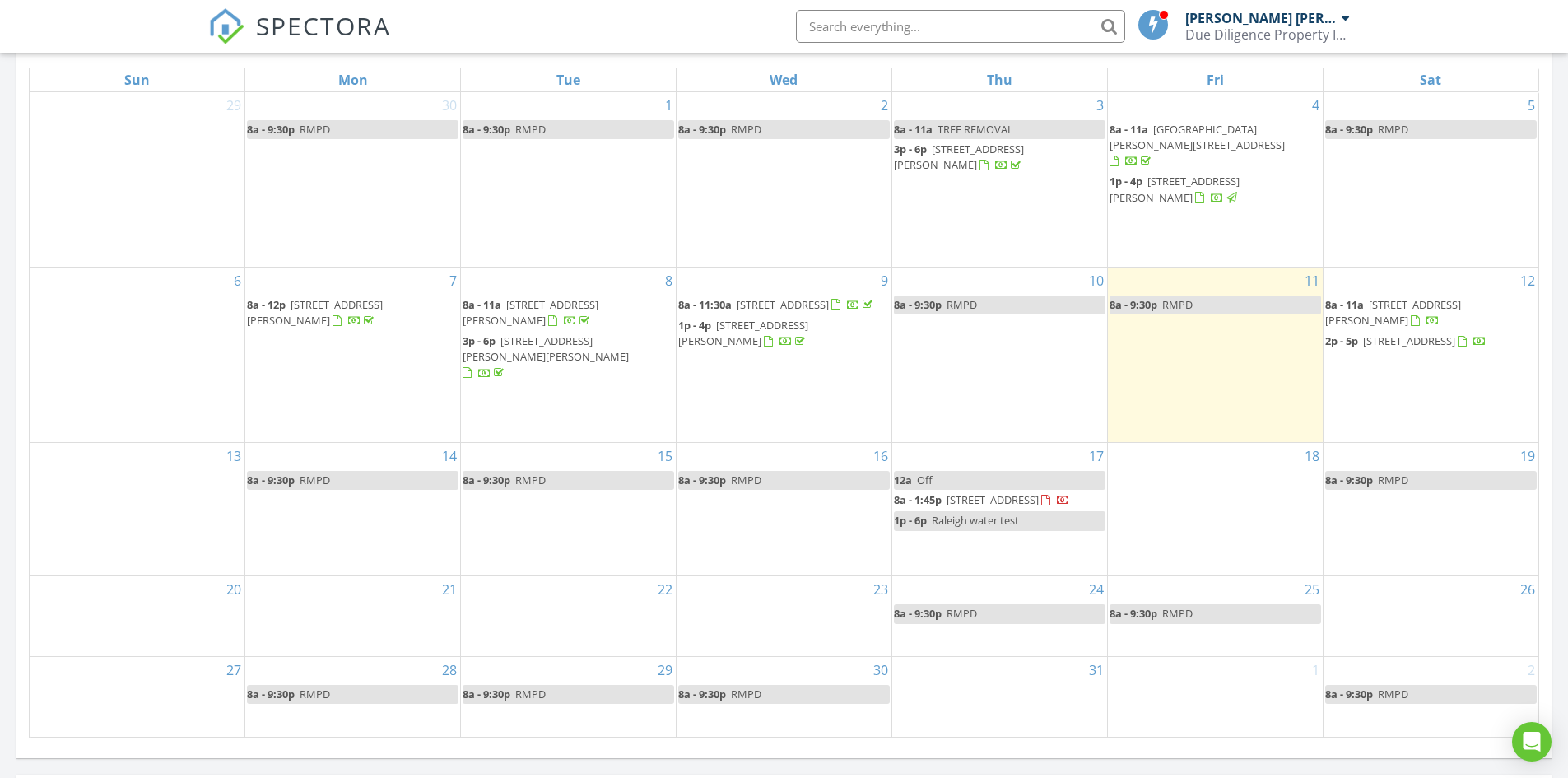 click on "3781 Flat Rock Dr , Battleboro 27809" at bounding box center [993, 500] 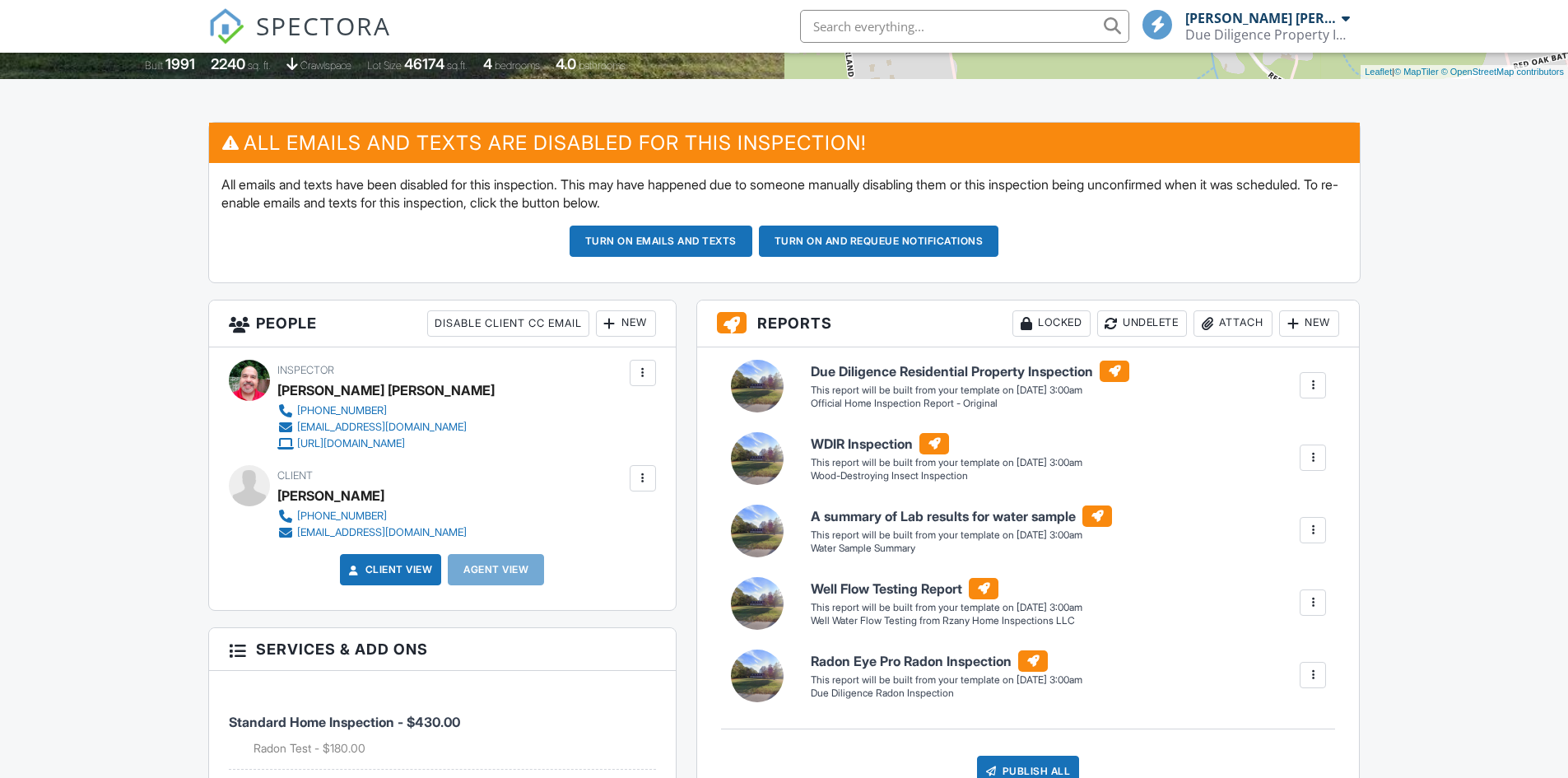 scroll, scrollTop: 685, scrollLeft: 0, axis: vertical 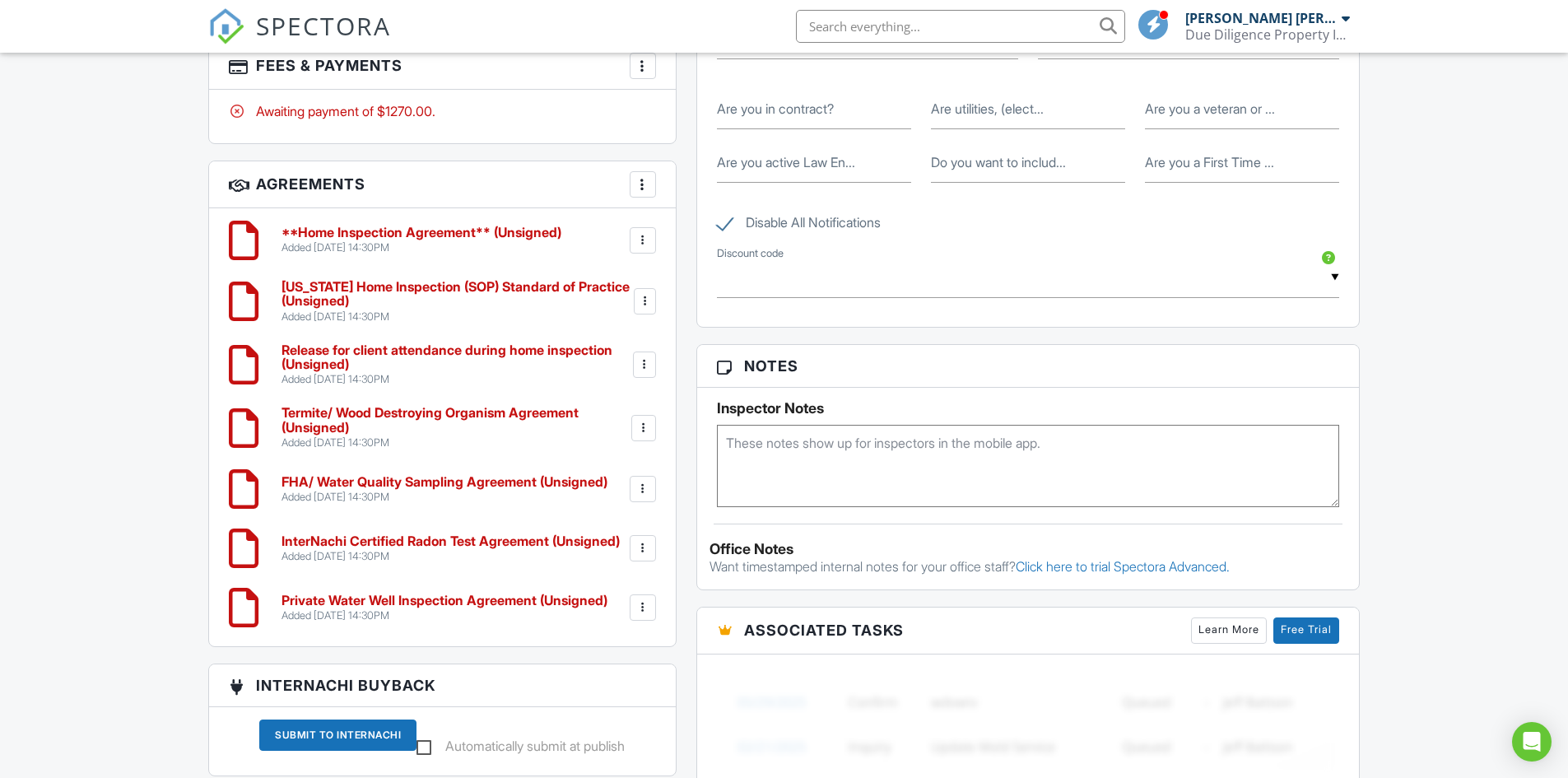 click on "Private Water Well Inspection Agreement
(Unsigned)" at bounding box center (444, 601) 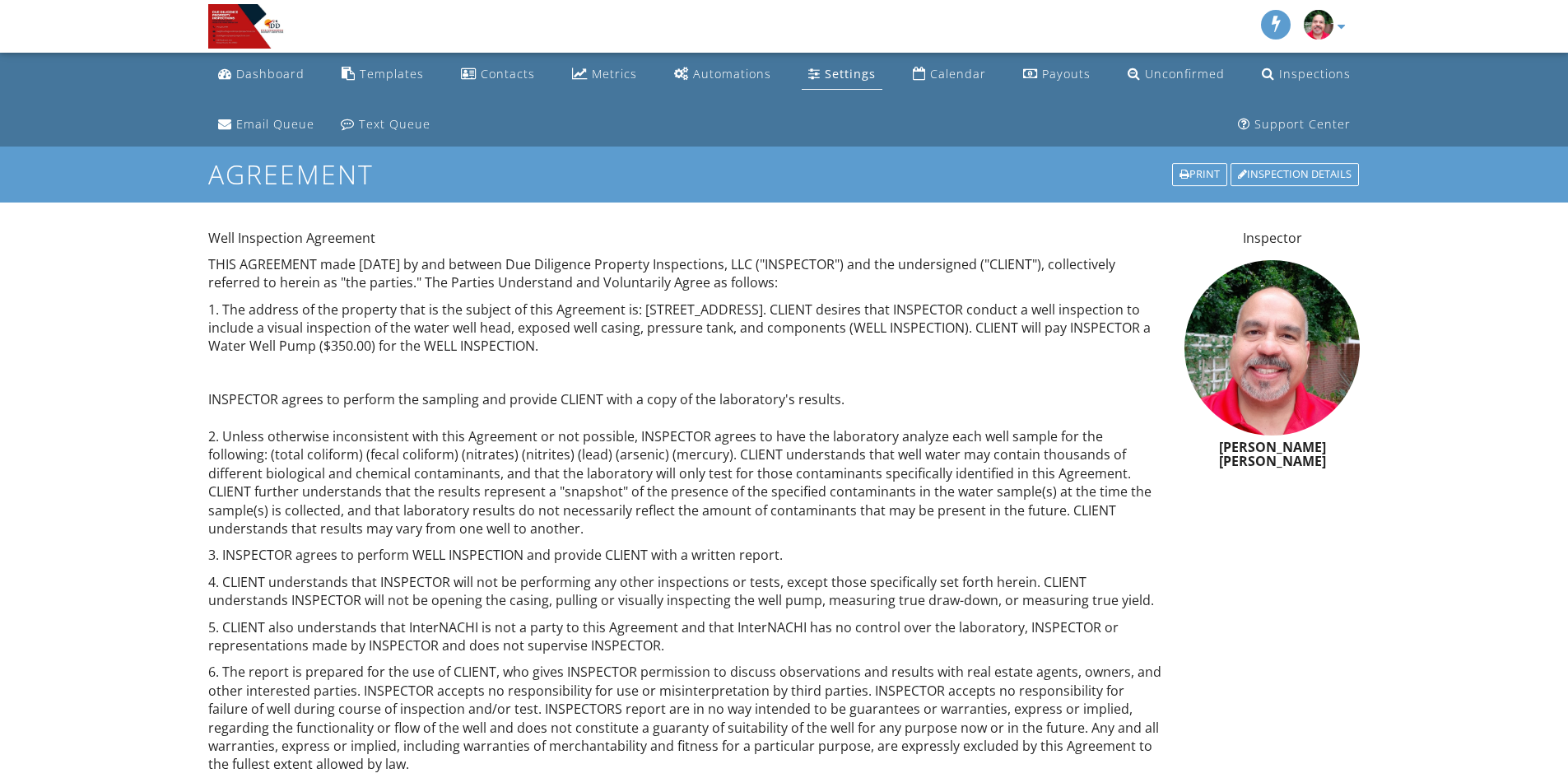 scroll, scrollTop: 0, scrollLeft: 0, axis: both 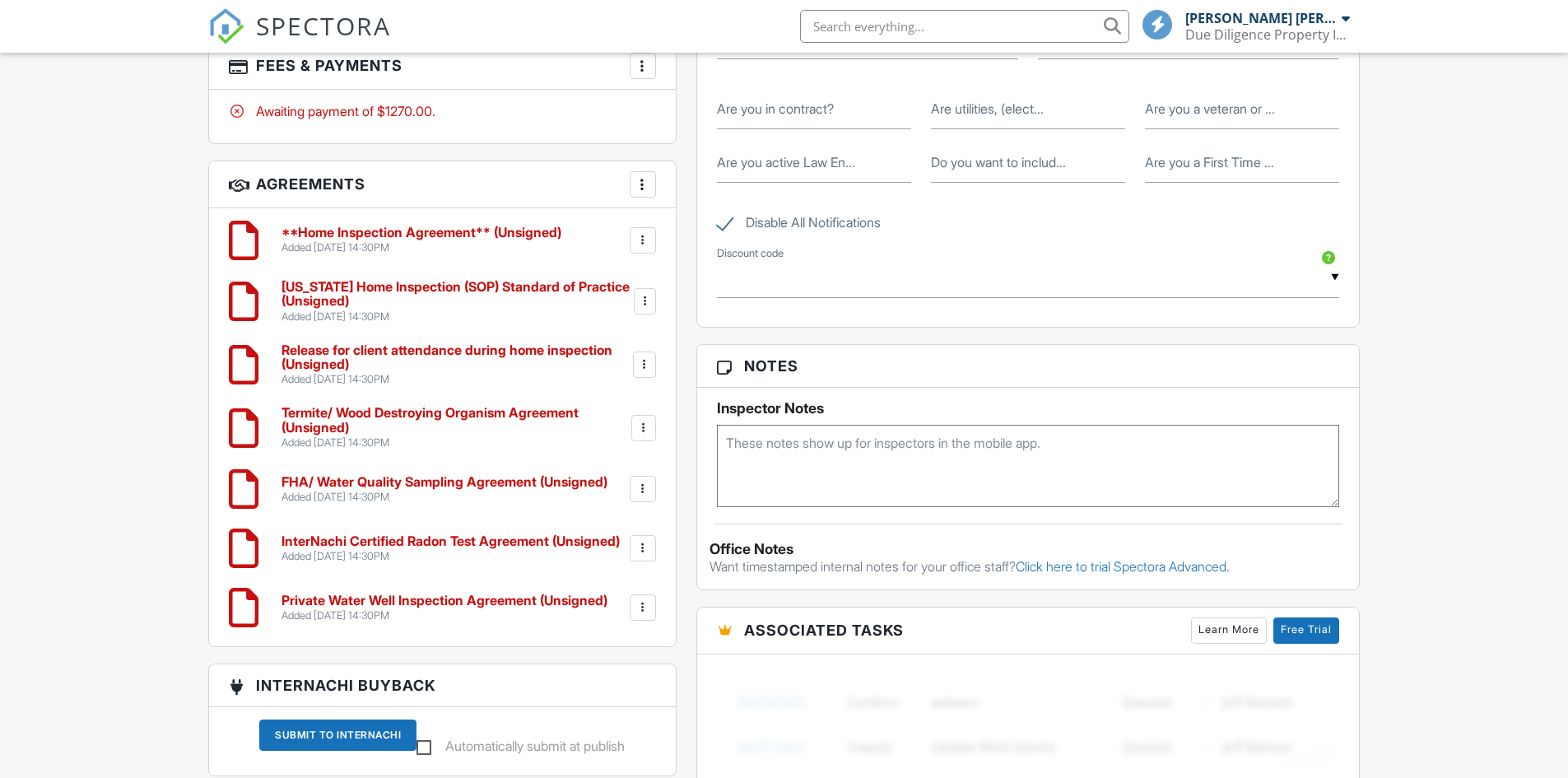 click on "InterNachi Certified Radon Test Agreement
(Unsigned)" at bounding box center [450, 542] 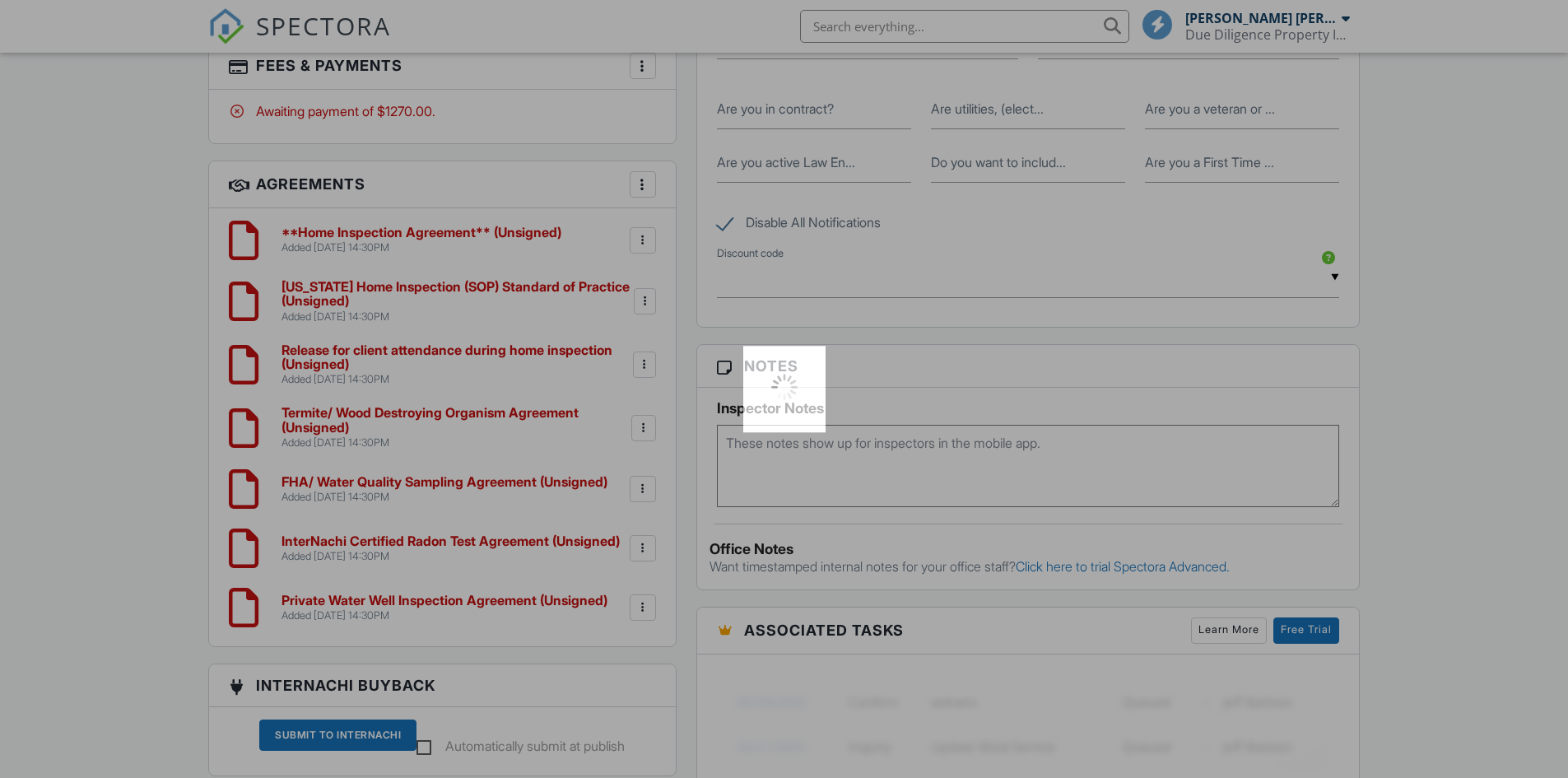 scroll, scrollTop: 0, scrollLeft: 0, axis: both 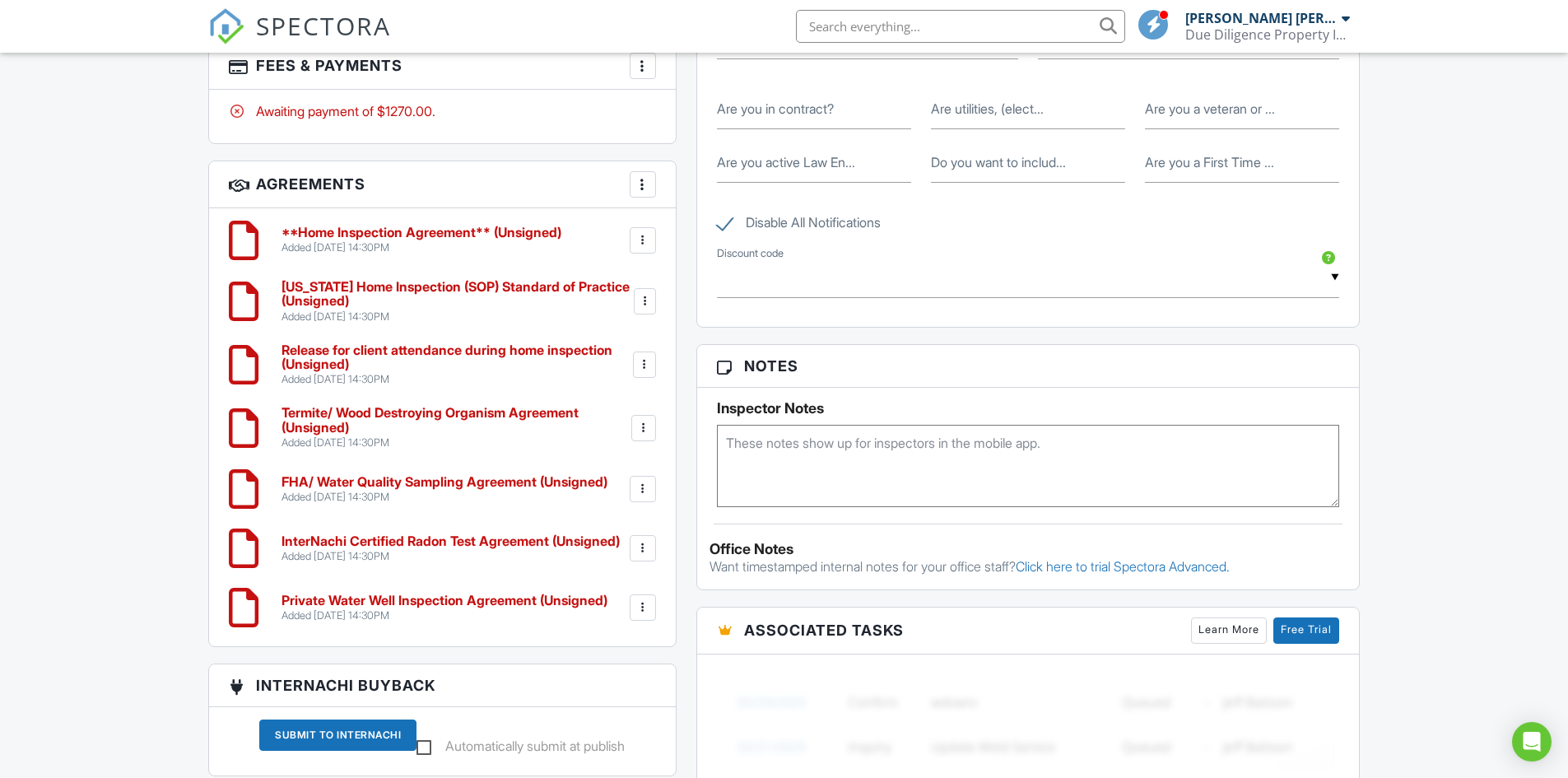 click at bounding box center (643, 548) 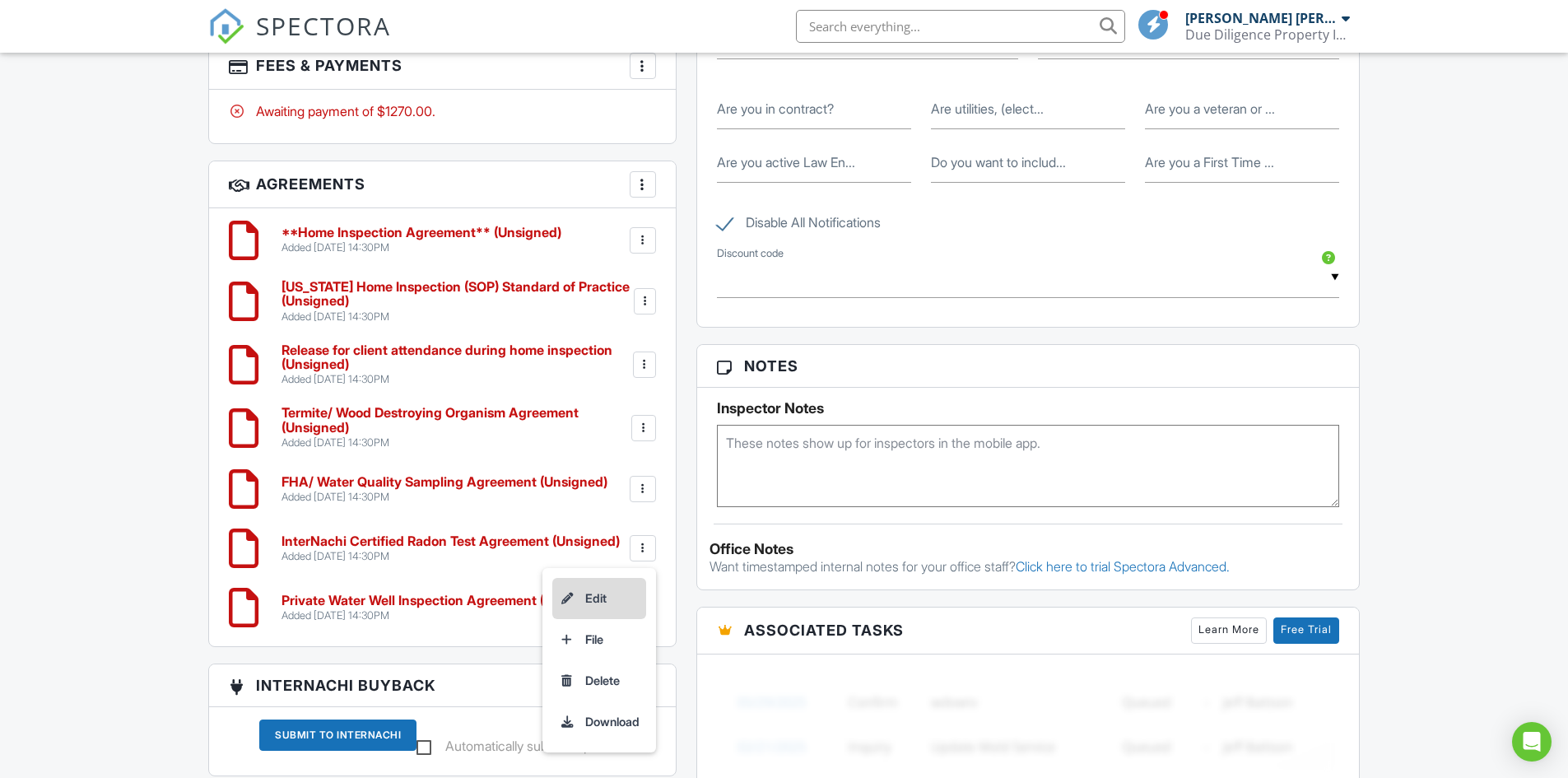 click on "Edit" at bounding box center (599, 599) 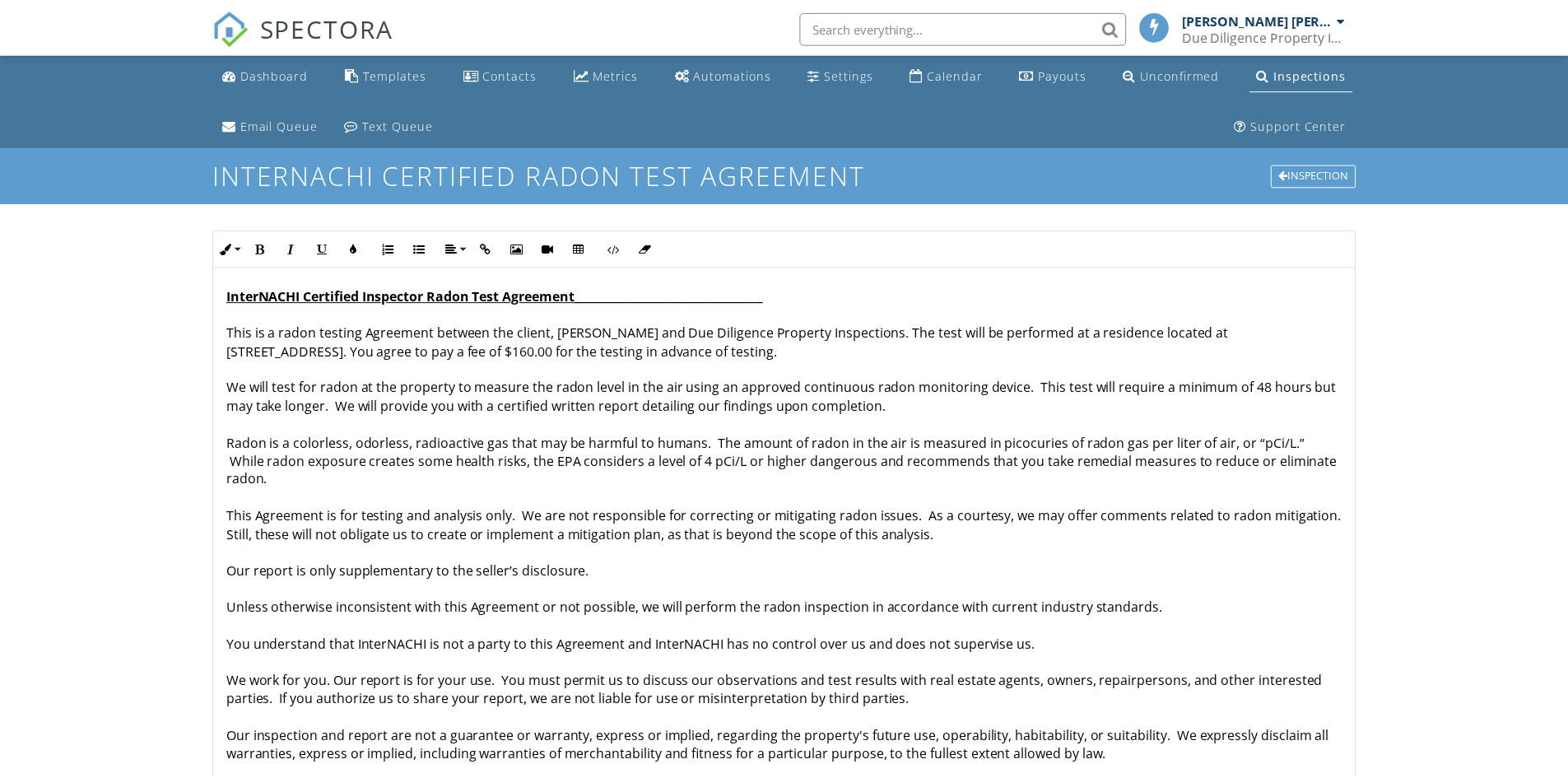 scroll, scrollTop: 0, scrollLeft: 0, axis: both 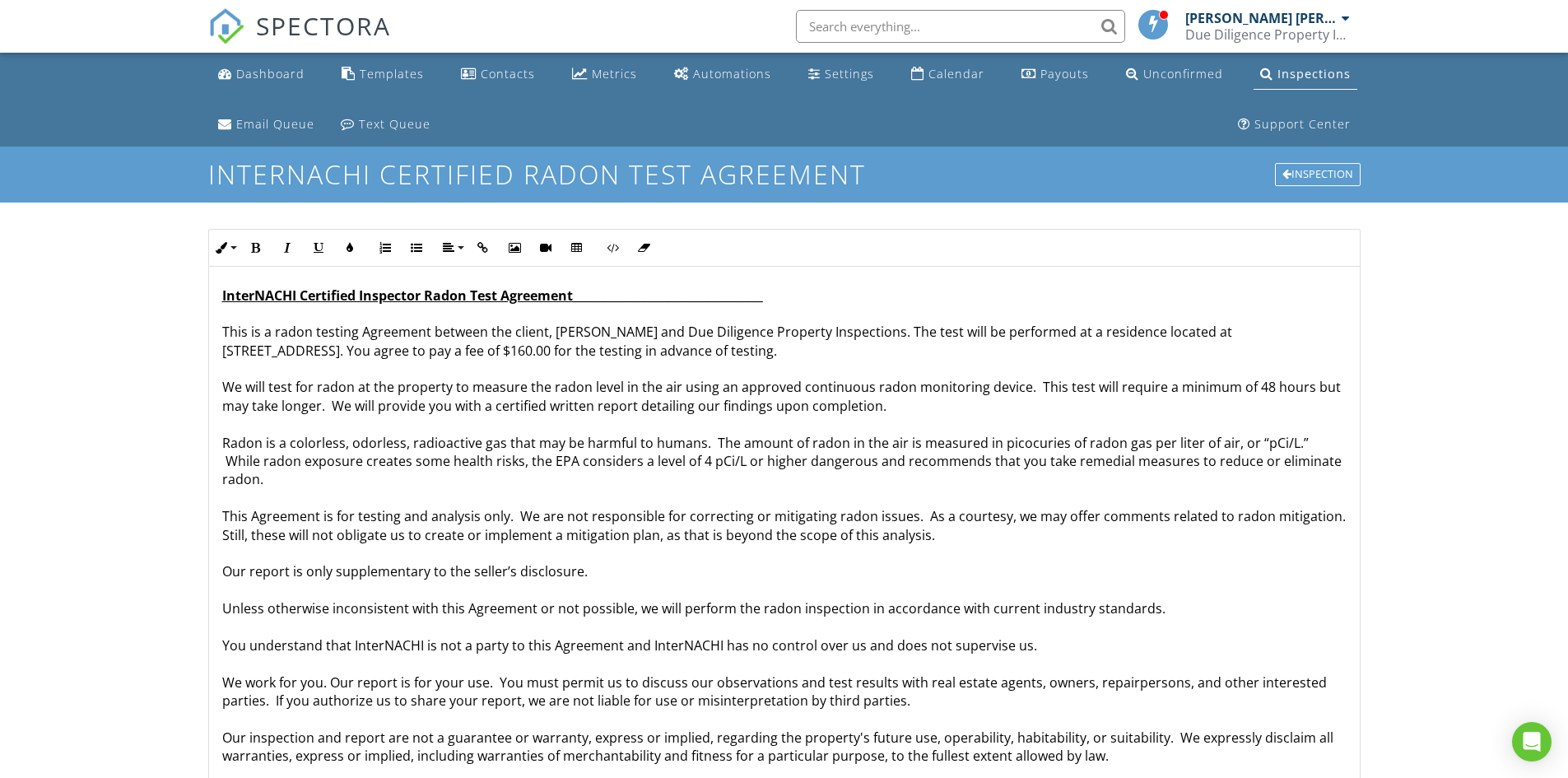 click on "InterNACHI Certified Inspector Radon Test Agreement_________________________________ This is a radon testing Agreement between the client, Alice Little and Due Diligence Property Inspections. The test will be performed at a residence located at 3781 Flat Rock Dr , Battleboro, NC 27809. You agree to pay a fee of $160.00 for the testing in advance of testing. We will test for radon at the property to measure the radon level in the air using an approved continuous radon monitoring device.  This test will require a minimum of 48 hours but may take longer.  We will provide you with a certified written report detailing our findings upon completion. This Agreement is for testing and analysis only.  We are not responsible for correcting or mitigating radon issues.  As a courtesy, we may offer comments related to radon mitigation. Still, these will not obligate us to create or implement a mitigation plan, as that is beyond the scope of this analysis." at bounding box center [784, 931] 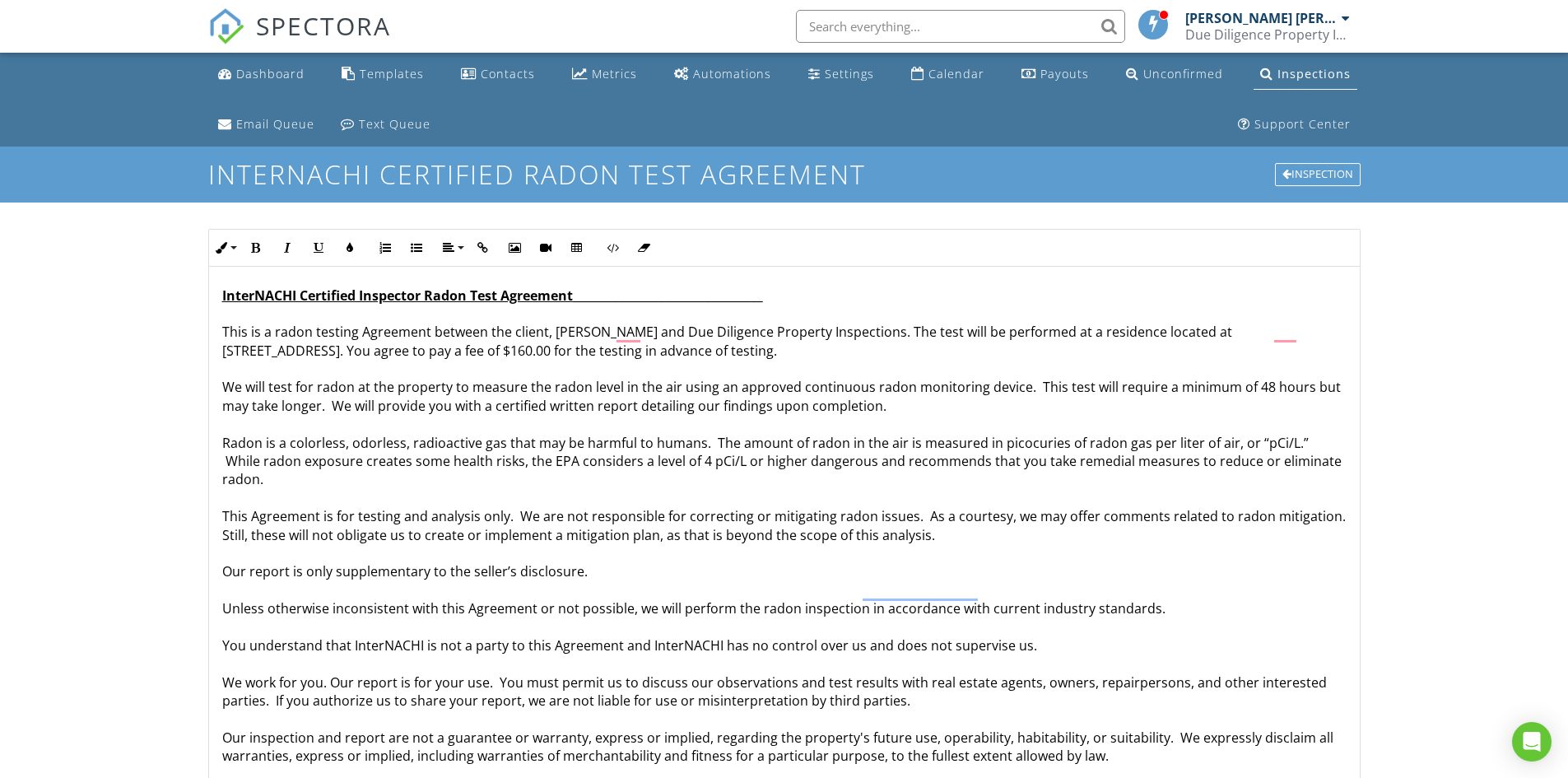 type 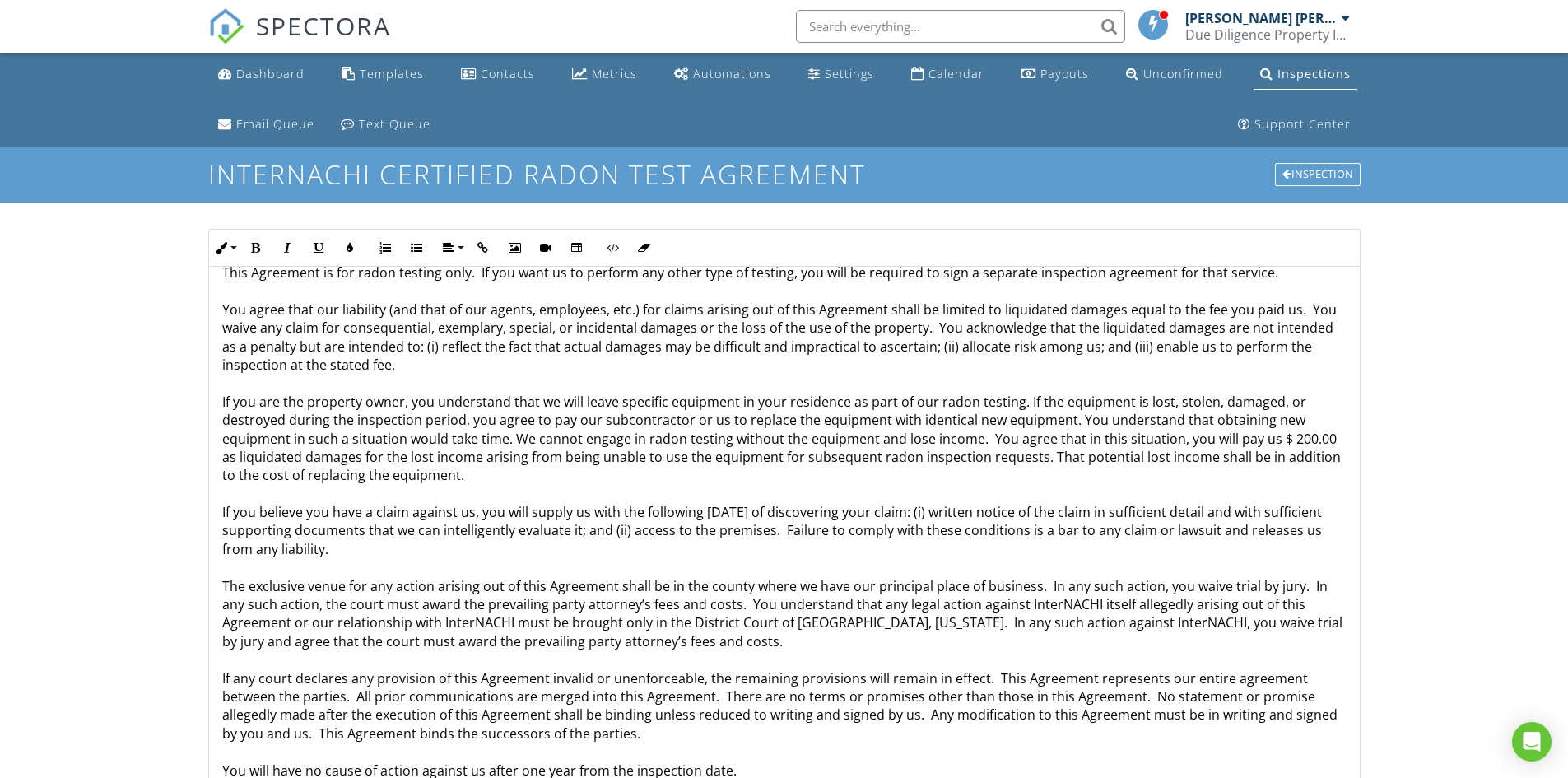scroll, scrollTop: 653, scrollLeft: 0, axis: vertical 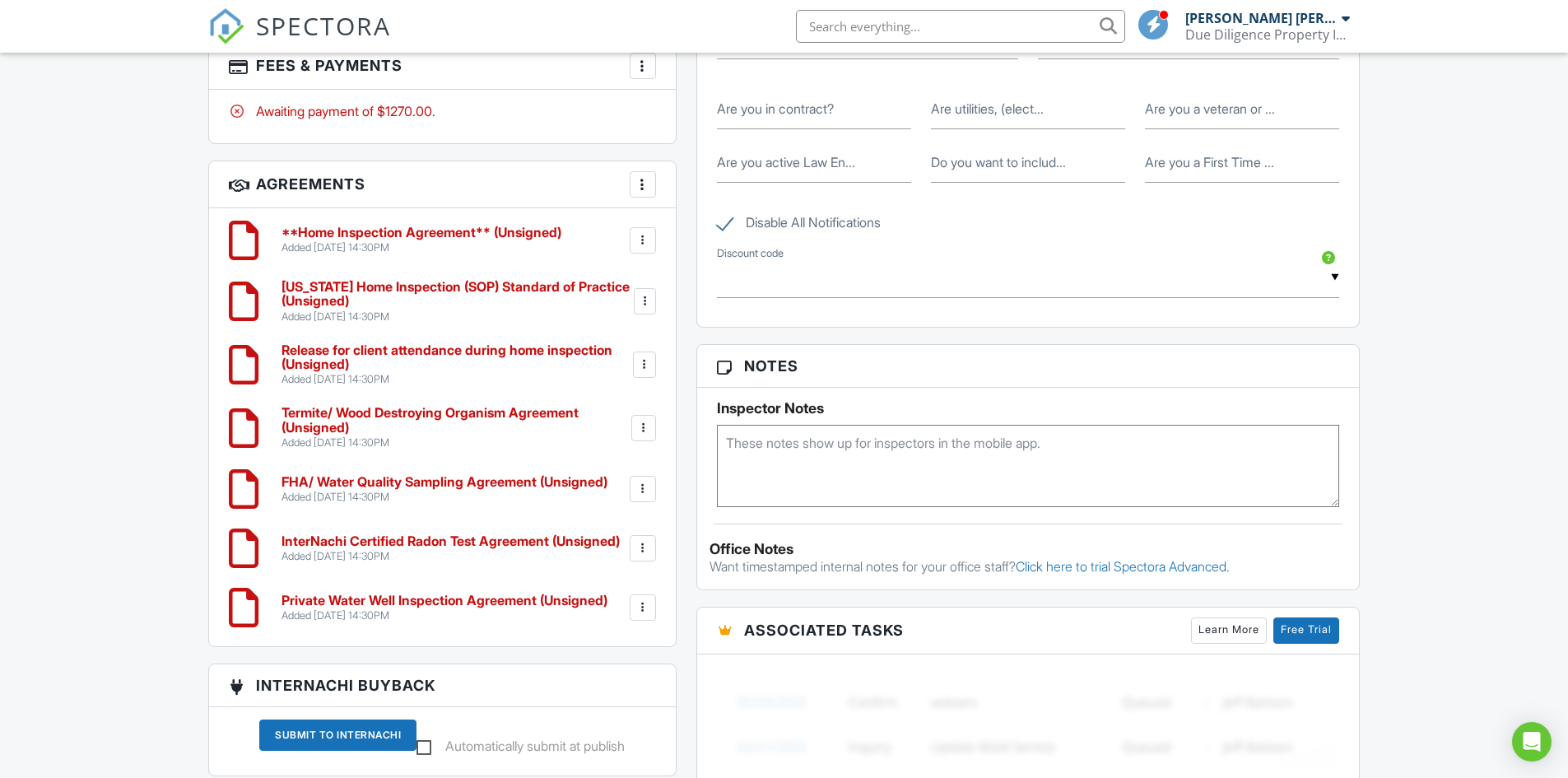 click on "Private Water Well Inspection Agreement
(Unsigned)" at bounding box center (444, 601) 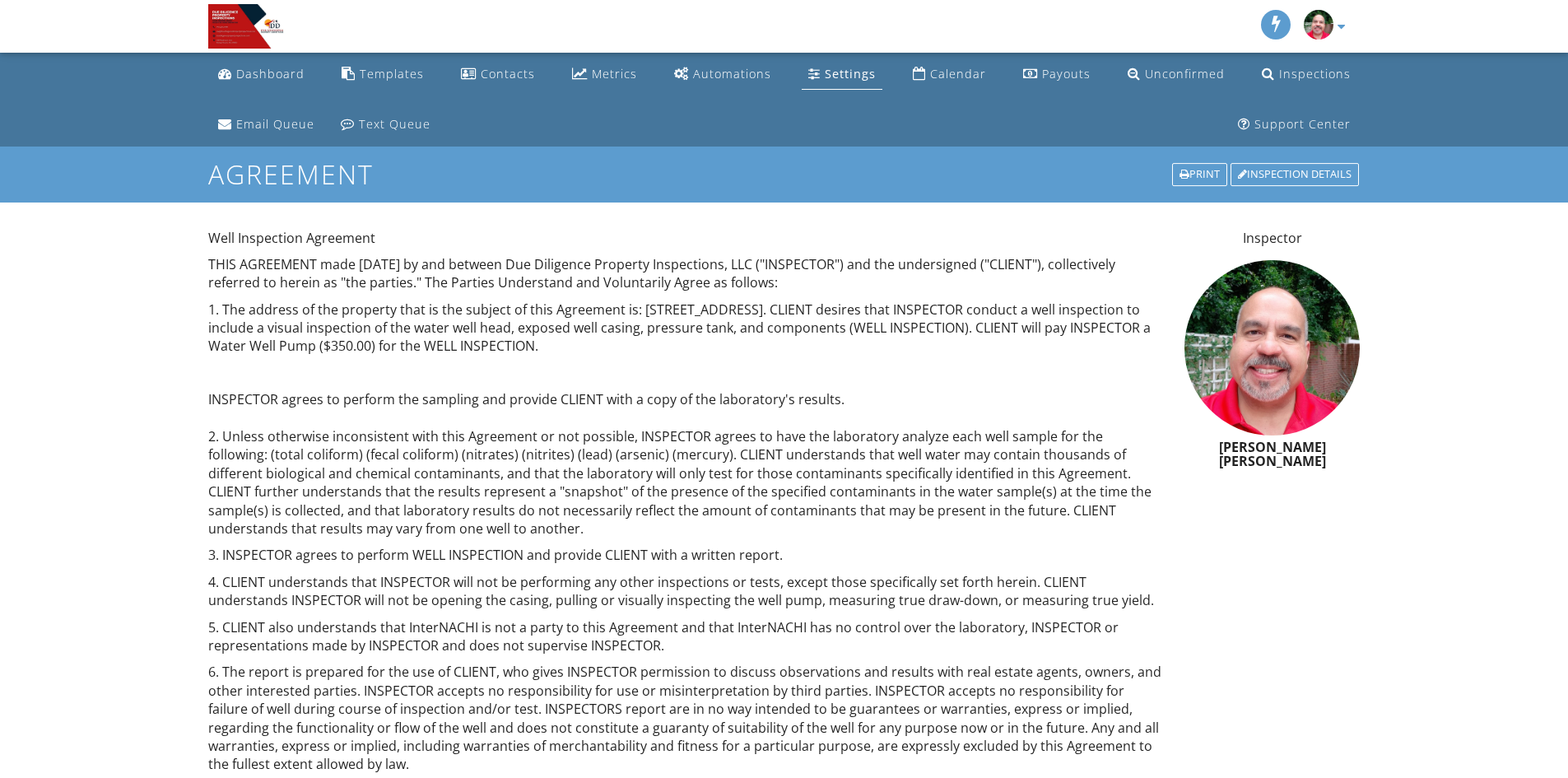 scroll, scrollTop: 0, scrollLeft: 0, axis: both 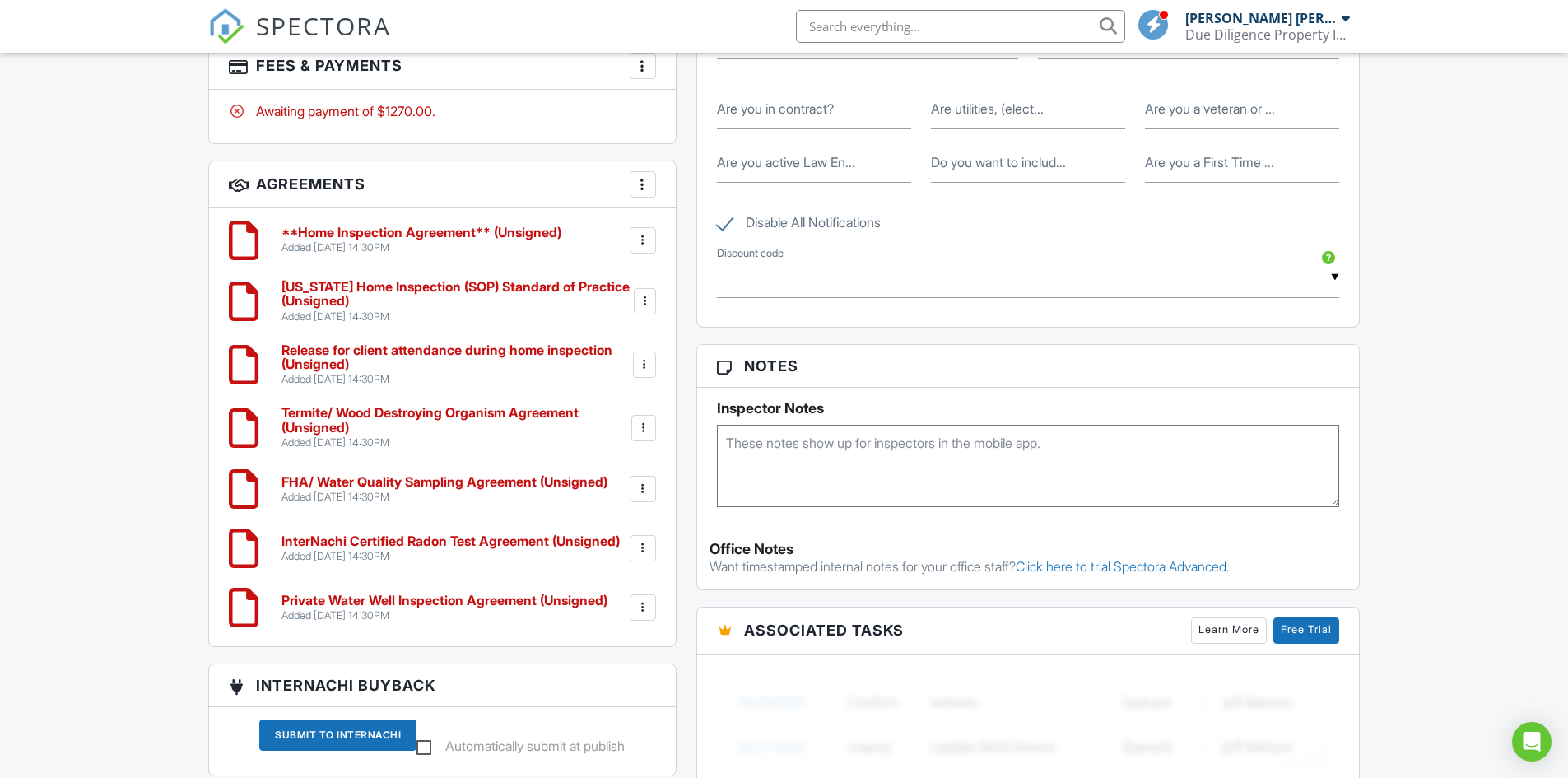 click on "InterNachi Certified Radon Test Agreement
(Unsigned)" at bounding box center (450, 542) 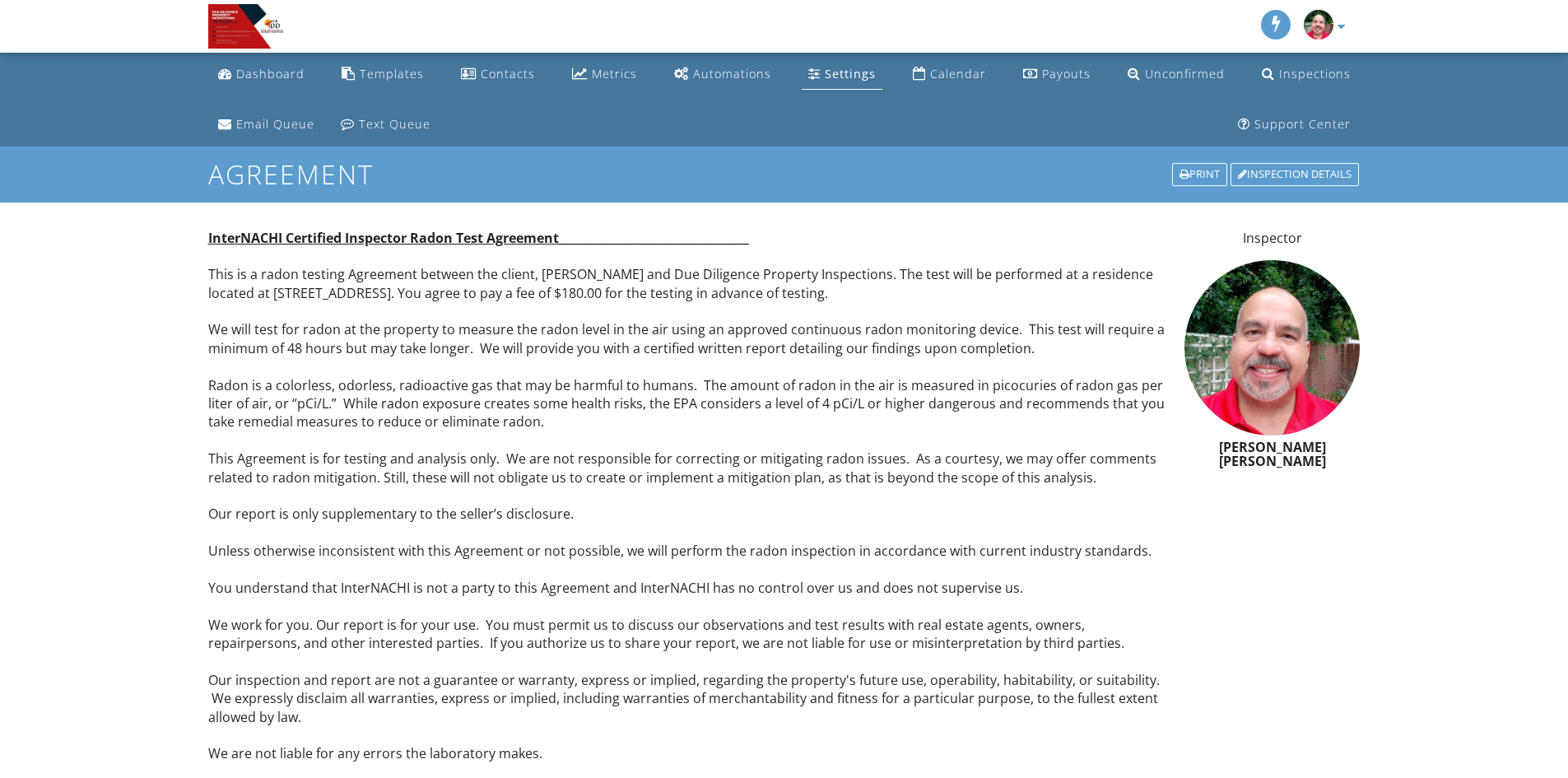 scroll, scrollTop: 0, scrollLeft: 0, axis: both 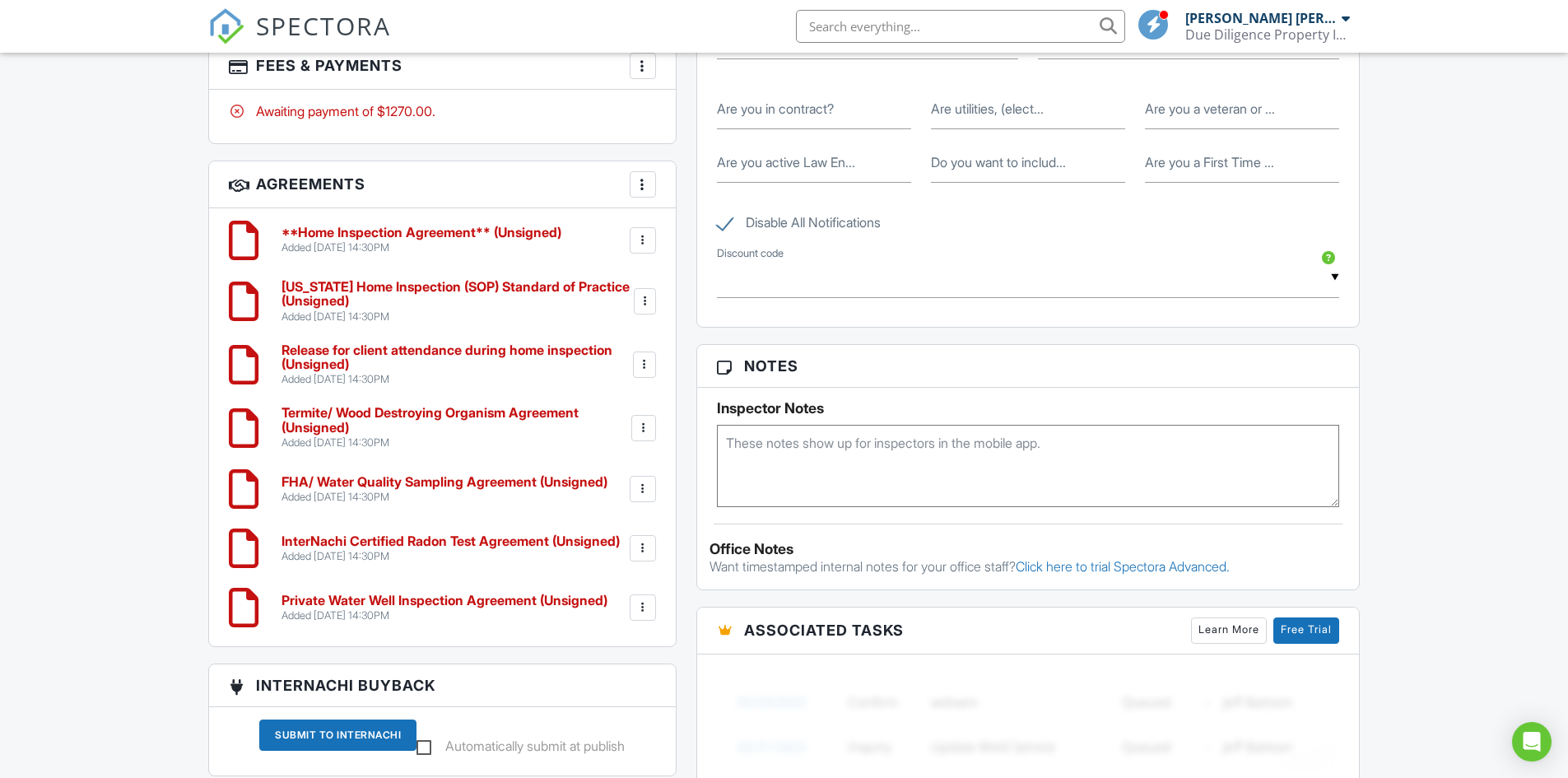 click on "FHA/ Water Quality Sampling Agreement
(Unsigned)" at bounding box center [444, 482] 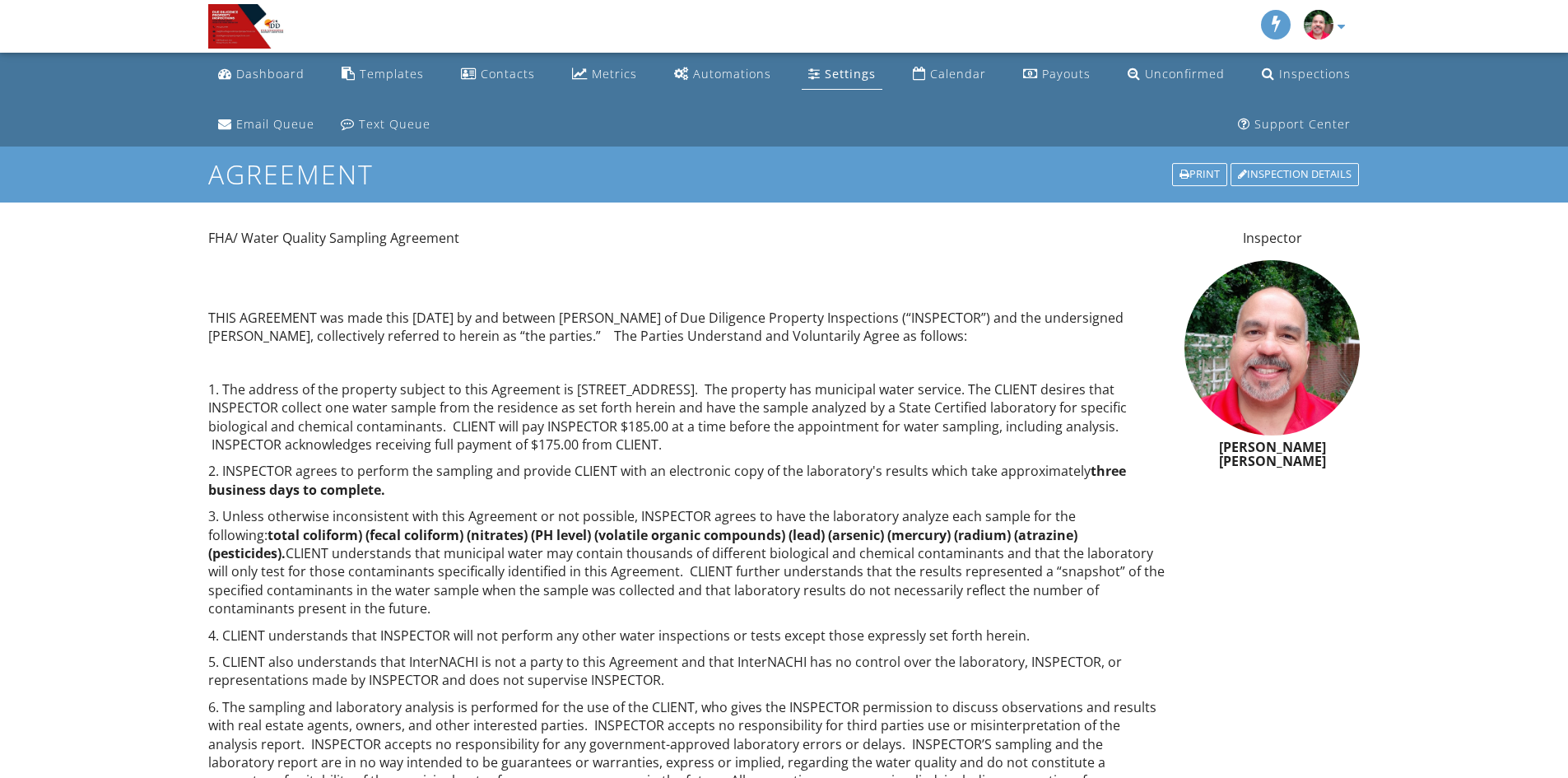 scroll, scrollTop: 0, scrollLeft: 0, axis: both 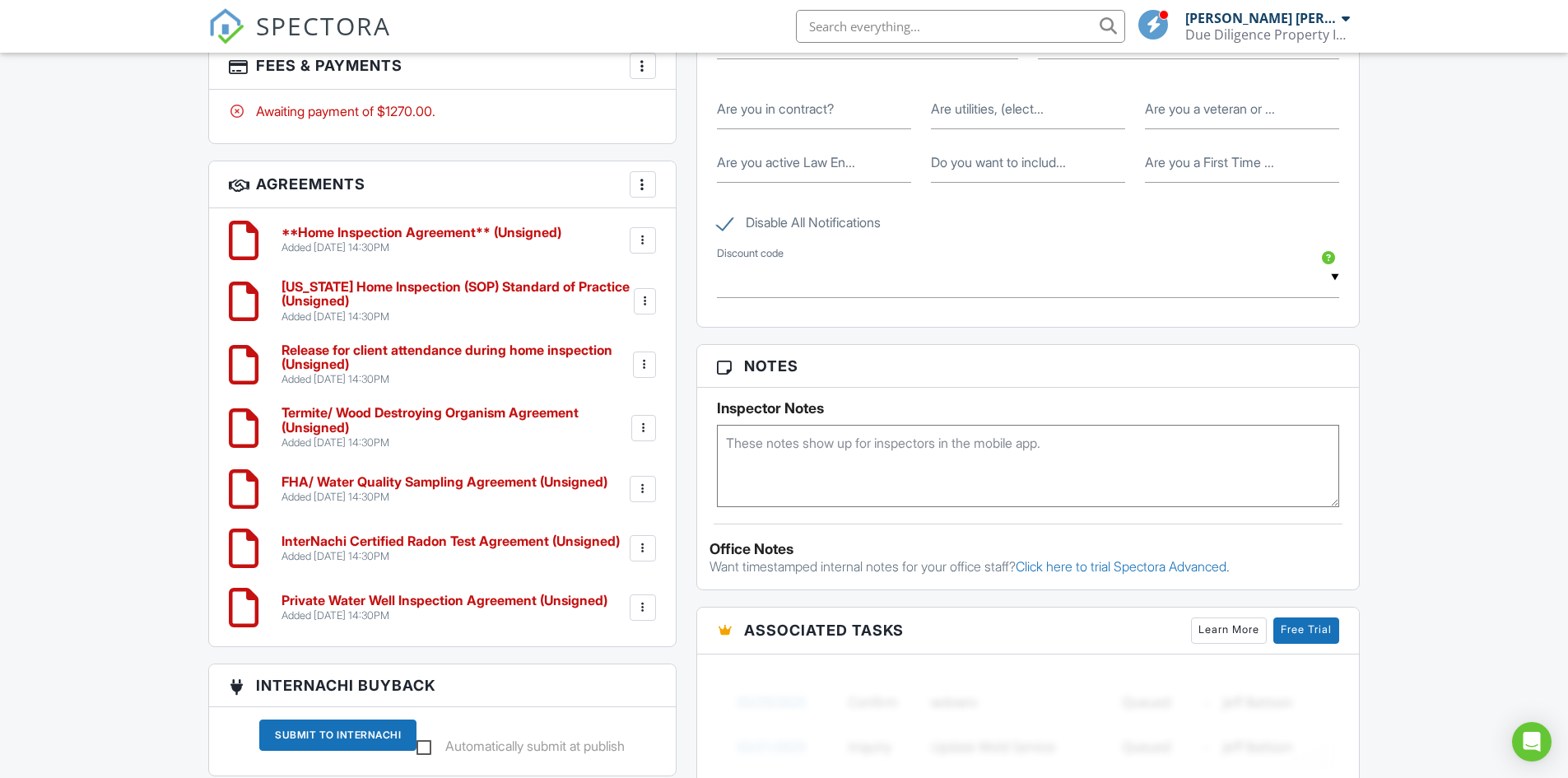 click at bounding box center (643, 489) 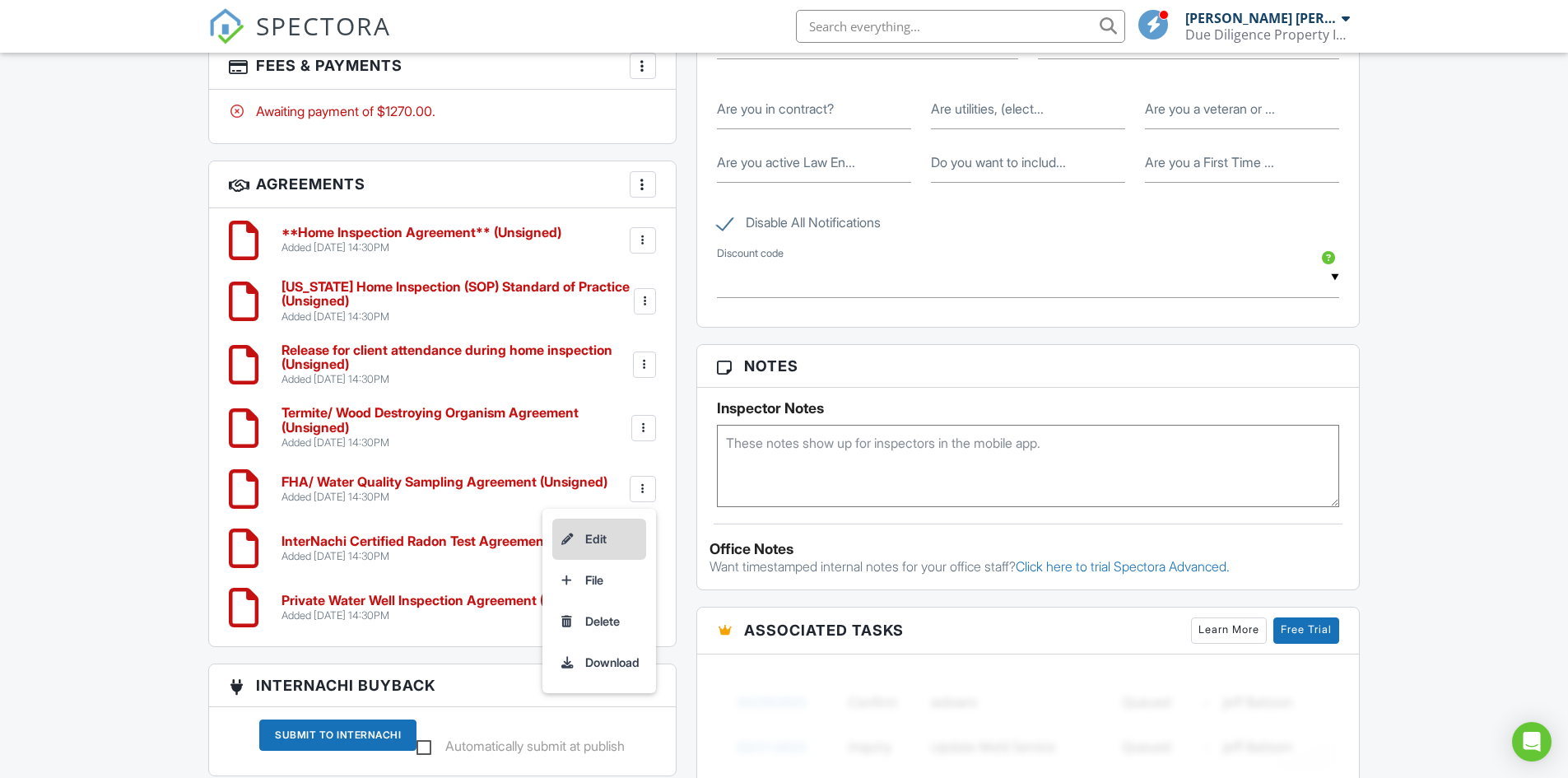 click on "Edit" at bounding box center (599, 539) 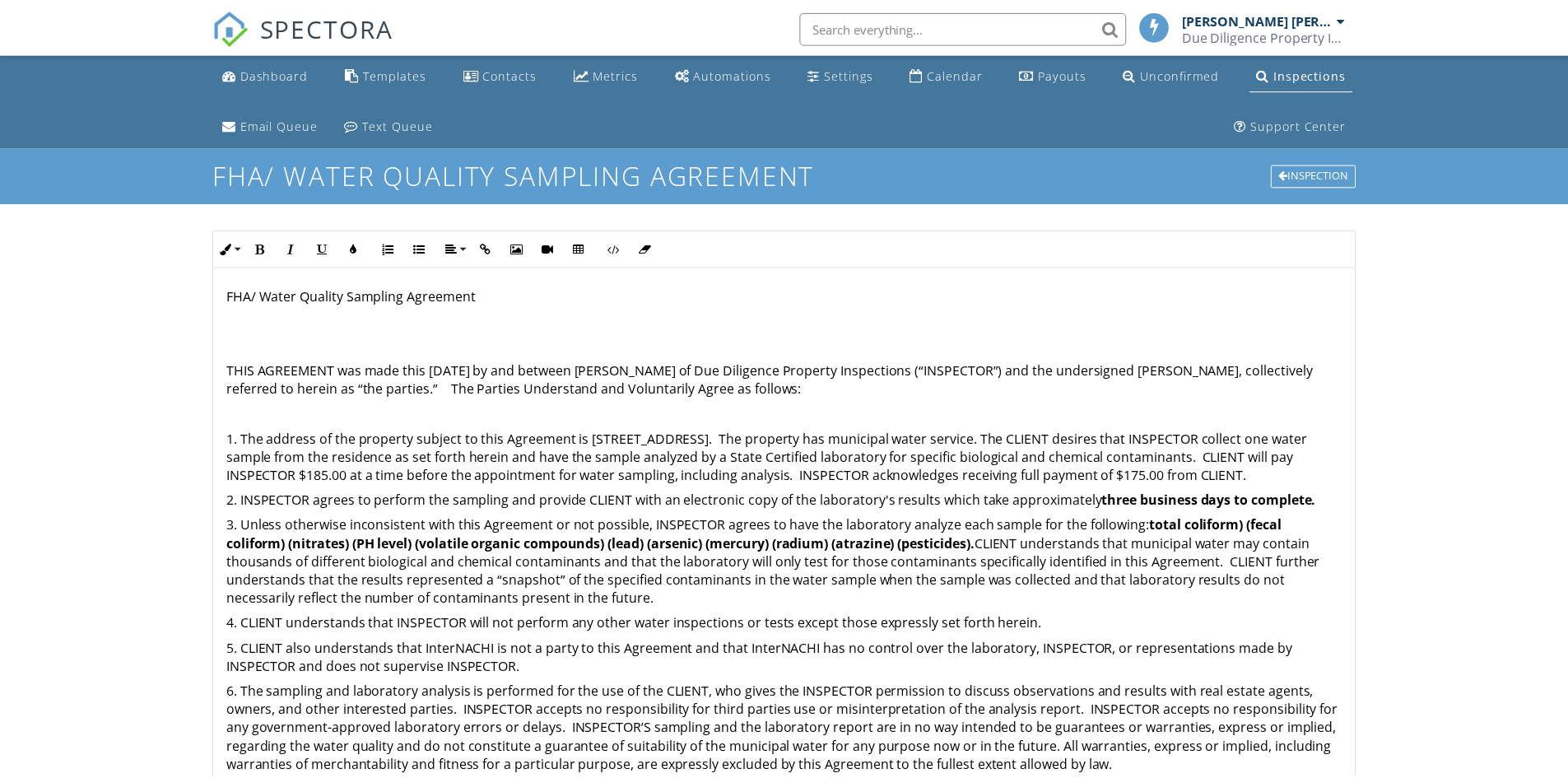 scroll, scrollTop: 0, scrollLeft: 0, axis: both 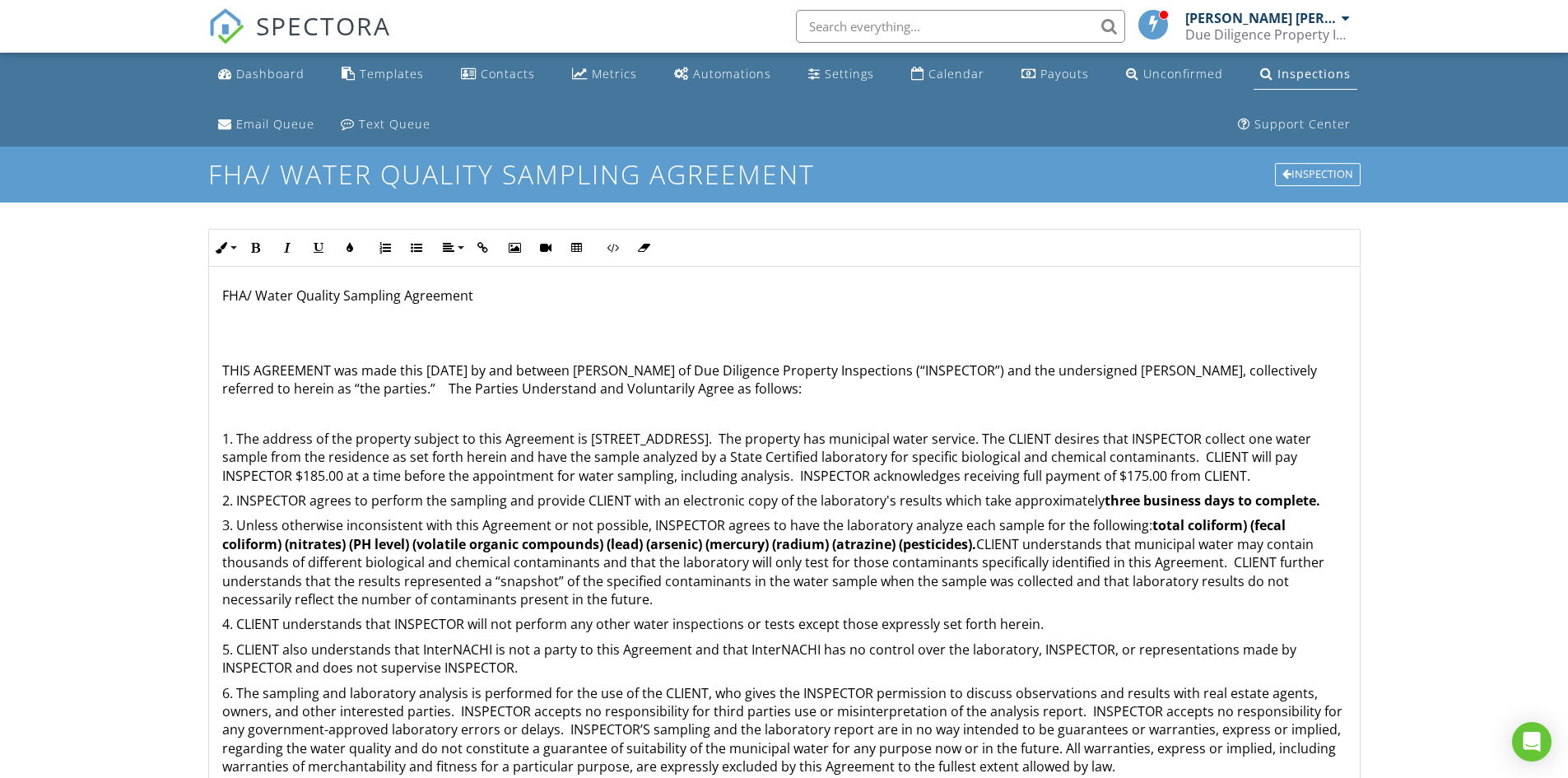 click on "1. The address of the property subject to this Agreement is [STREET_ADDRESS].  The property has municipal water service. The CLIENT desires that INSPECTOR collect one water sample from the residence as set forth herein and have the sample analyzed by a State Certified laboratory for specific biological and chemical contaminants.  CLIENT will pay INSPECTOR $185.00 at a time before the appointment for water sampling, including analysis.  INSPECTOR acknowledges receiving full payment of $175.00 from CLIENT." at bounding box center (784, 457) 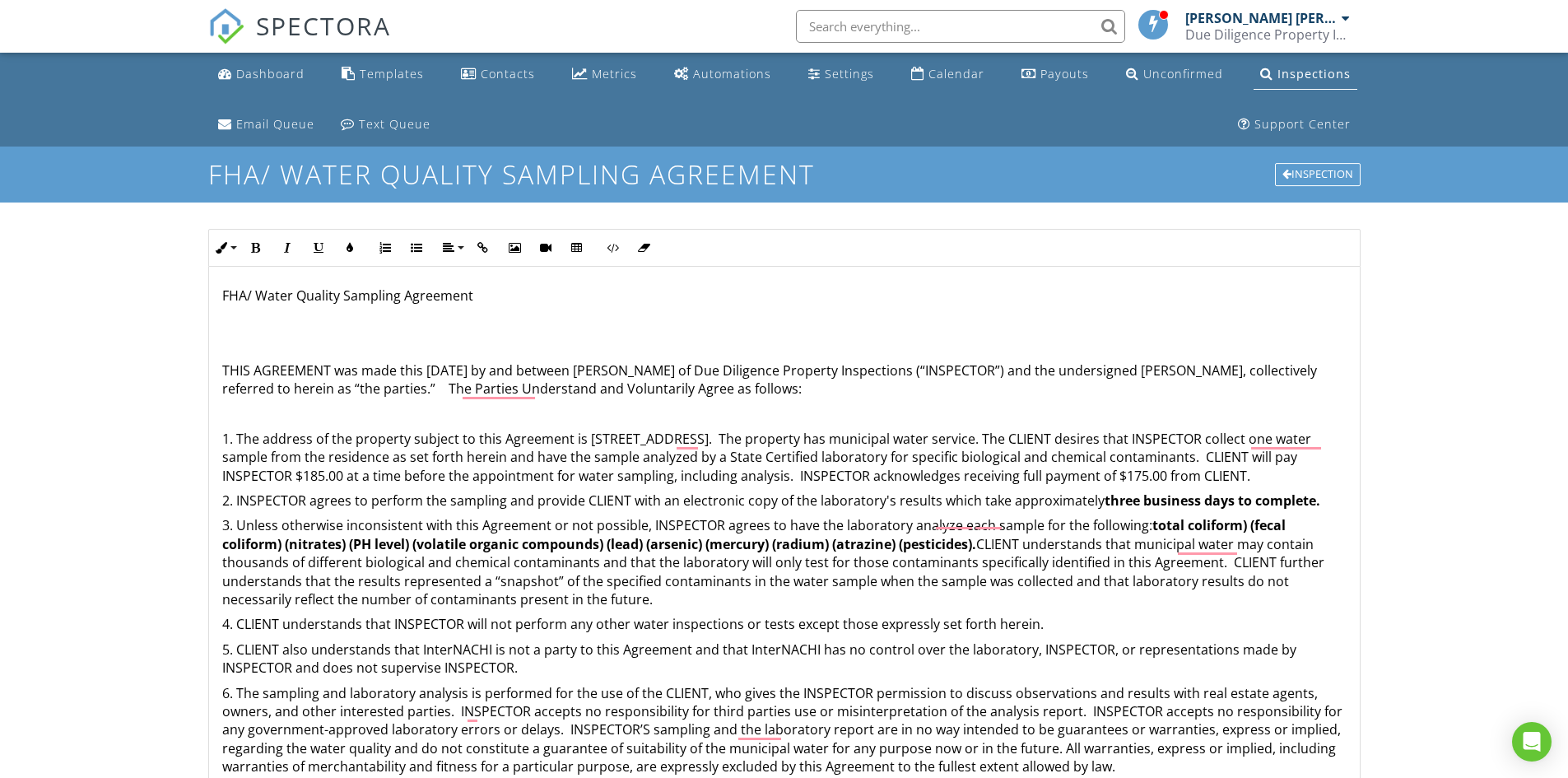 type 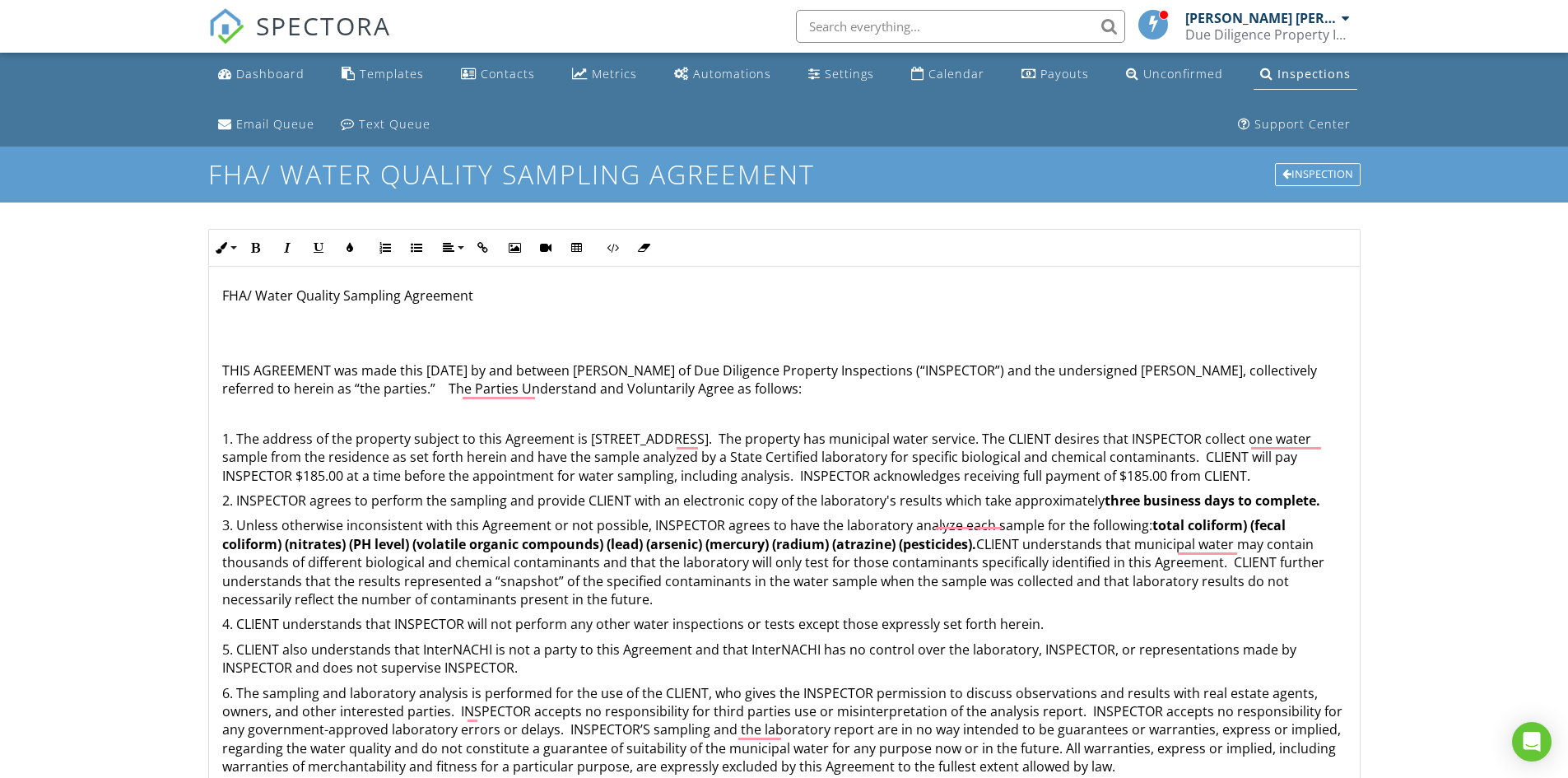 click on "FHA/ Water Quality Sampling Agreement     THIS AGREEMENT was made this 04/23/2023 by and between Joe Rodriguez of Due Diligence Property Inspections (“INSPECTOR”) and the undersigned Alice Little, collectively referred to herein as “the parties.”    The Parties Understand and Voluntarily Agree as follows:   1. The address of the property subject to this Agreement is 3781 Flat Rock Dr , Battleboro, NC 27809.  The property has municipal water service. The CLIENT desires that INSPECTOR collect one water sample from the residence as set forth herein and have the sample analyzed by a State Certified laboratory for specific biological and chemical contaminants.  CLIENT will pay INSPECTOR $185.00 at a time before the appointment for water sampling, including analysis.  INSPECTOR acknowledges receiving full payment of $185.00 from CLIENT. 2. INSPECTOR agrees to perform the sampling and provide CLIENT with an electronic copy of the laboratory's results which take approximately" at bounding box center [784, 892] 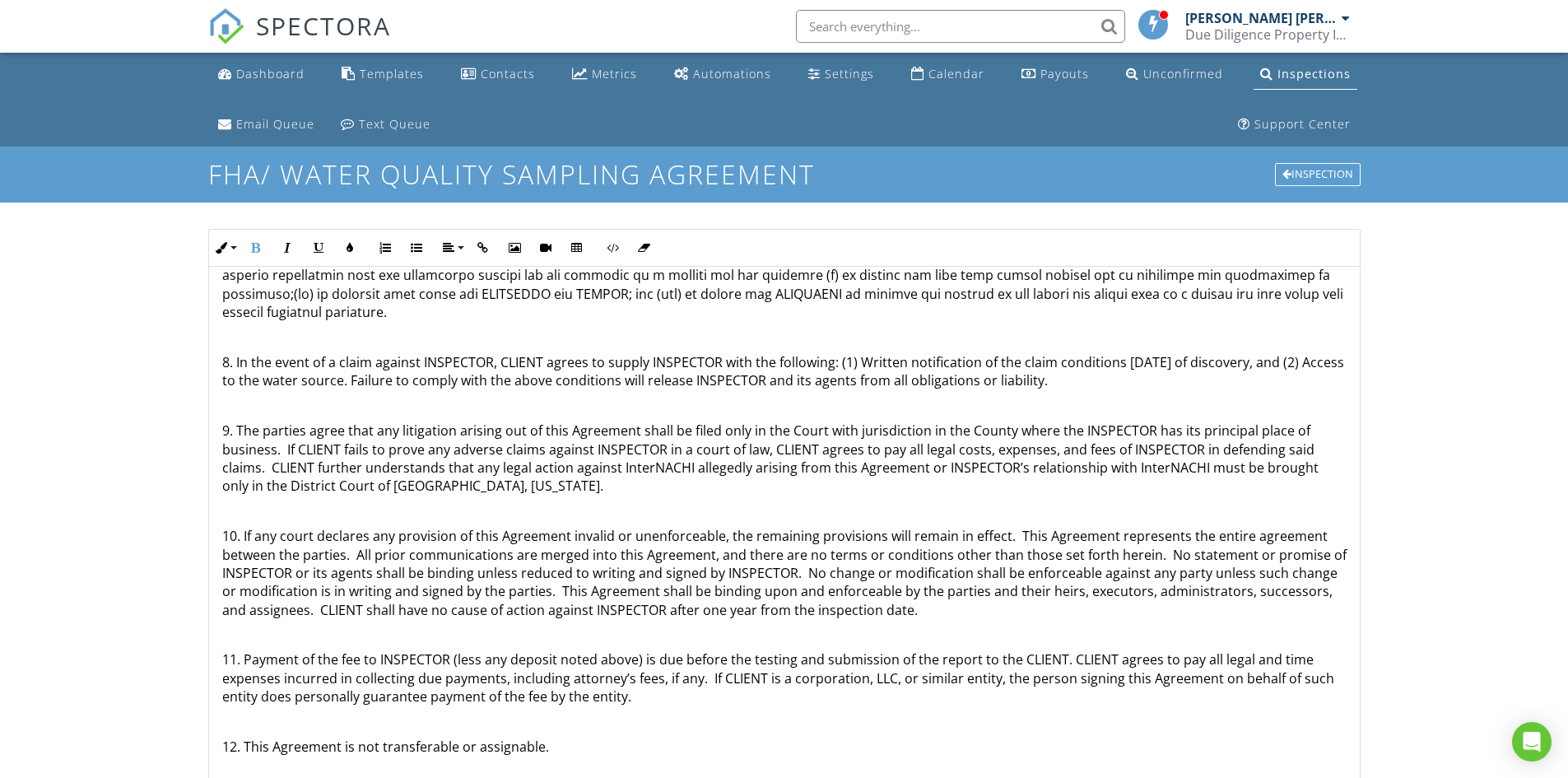 scroll, scrollTop: 610, scrollLeft: 0, axis: vertical 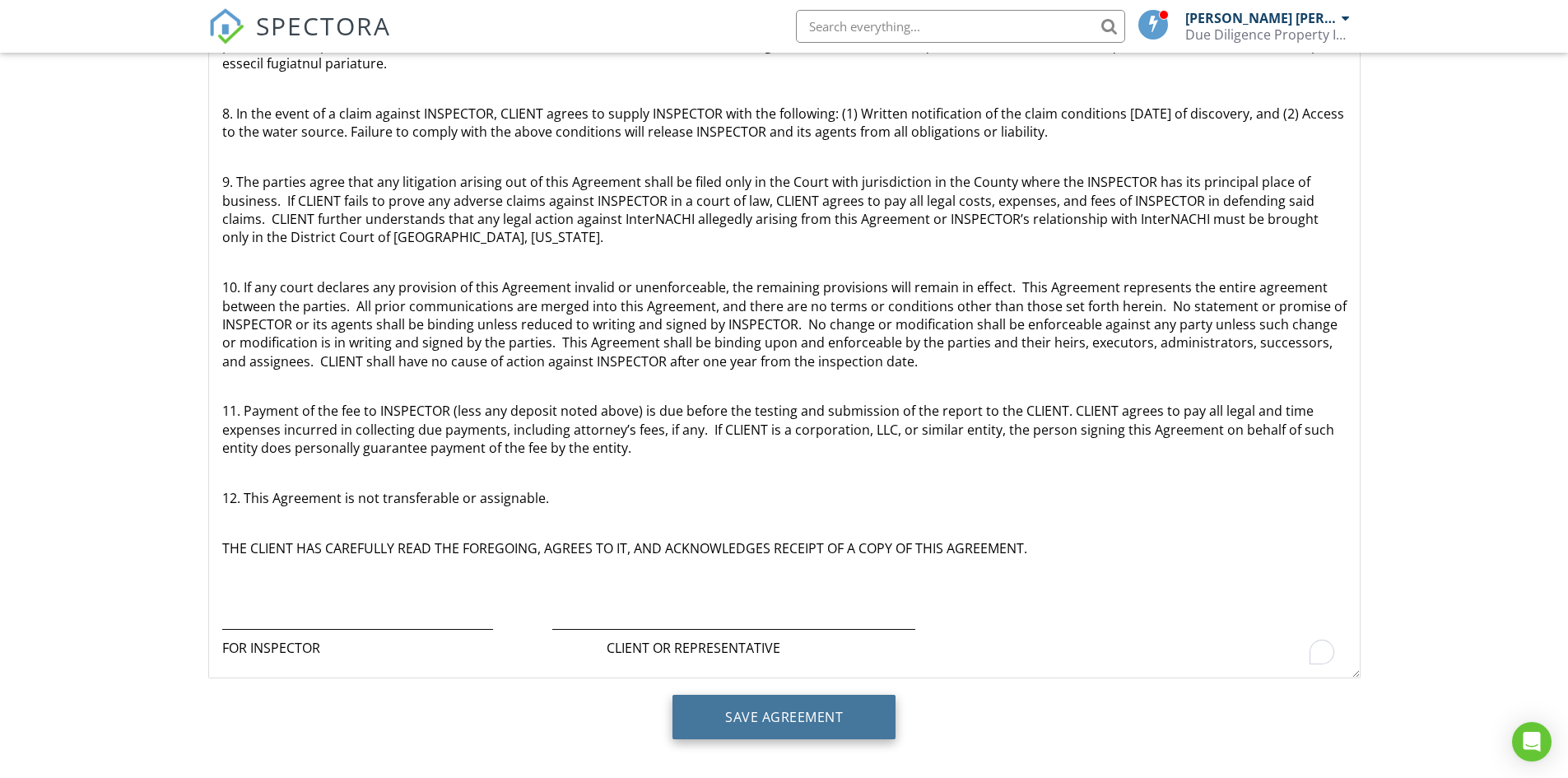 click on "Save Agreement" at bounding box center [784, 717] 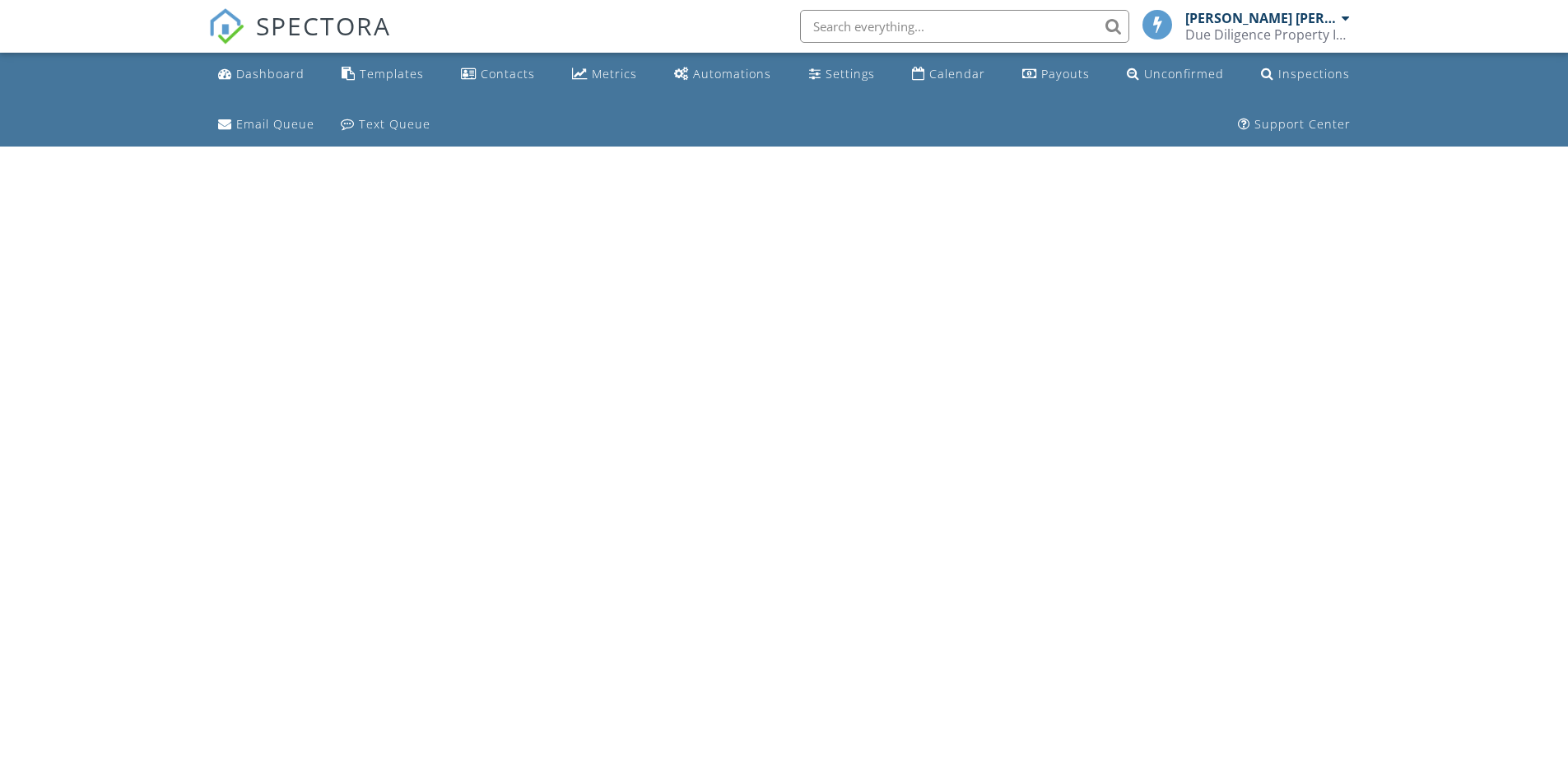 scroll, scrollTop: 0, scrollLeft: 0, axis: both 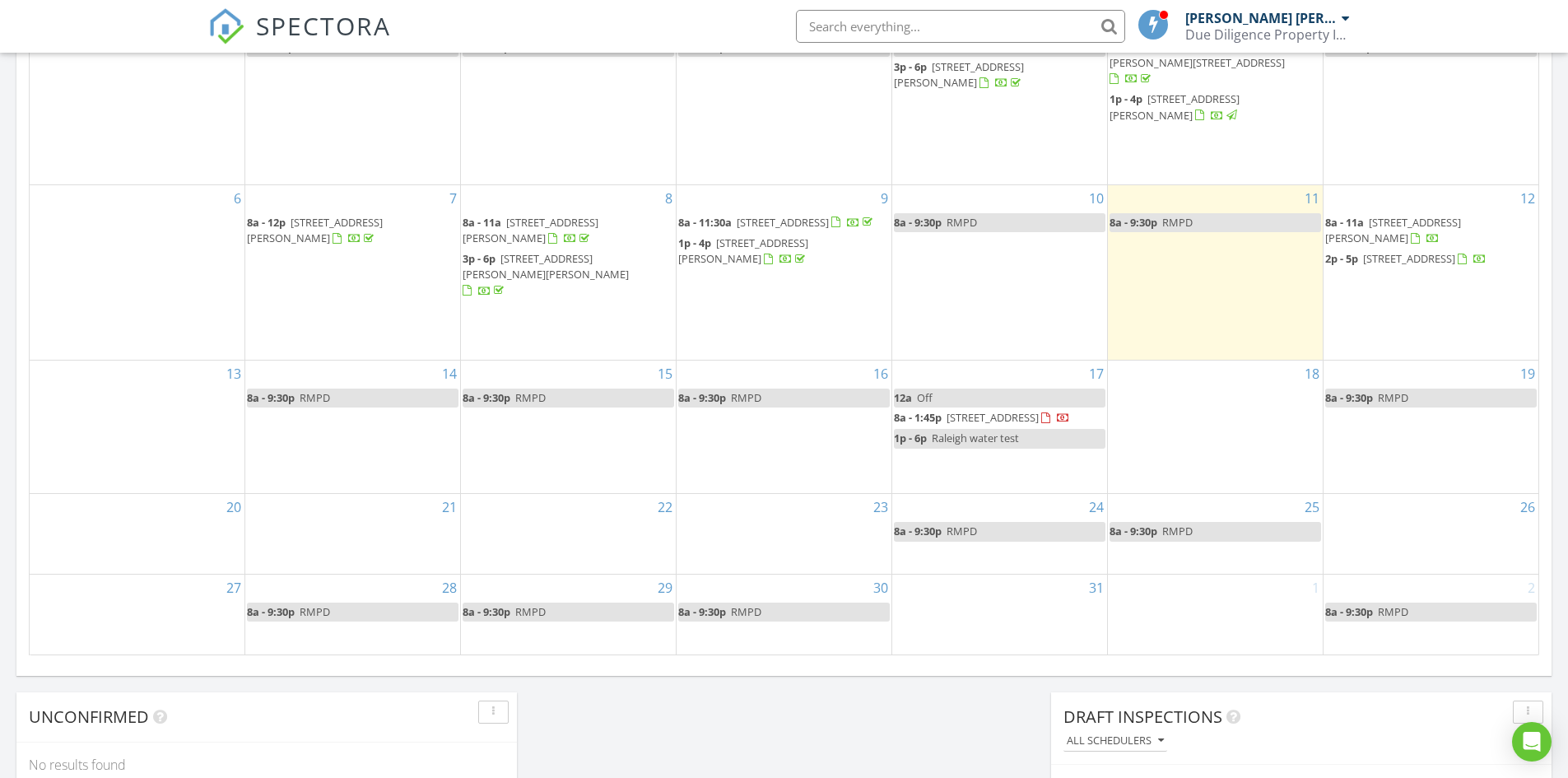 click on "3781 Flat Rock Dr , Battleboro 27809" at bounding box center [993, 417] 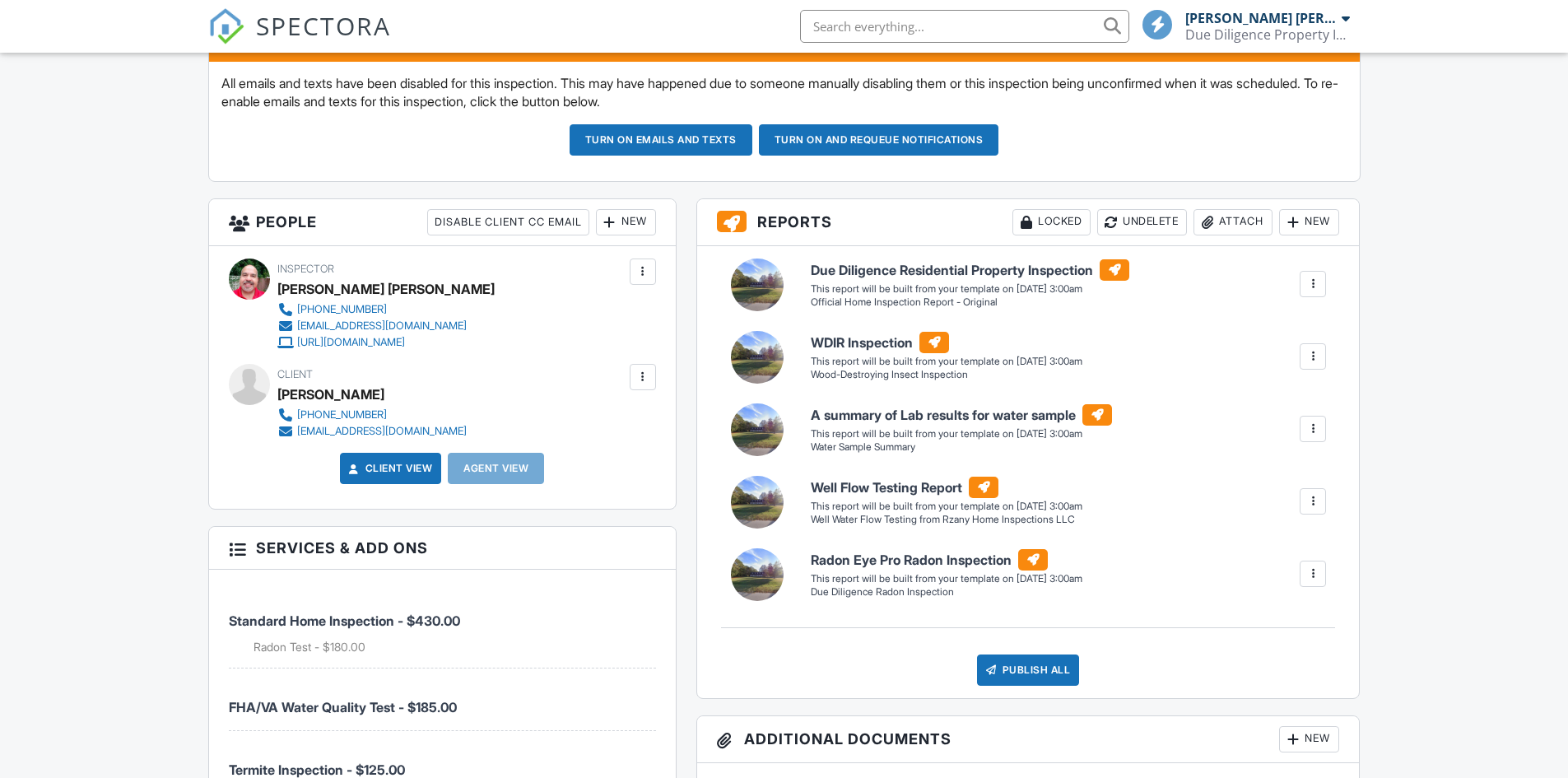 scroll, scrollTop: 823, scrollLeft: 0, axis: vertical 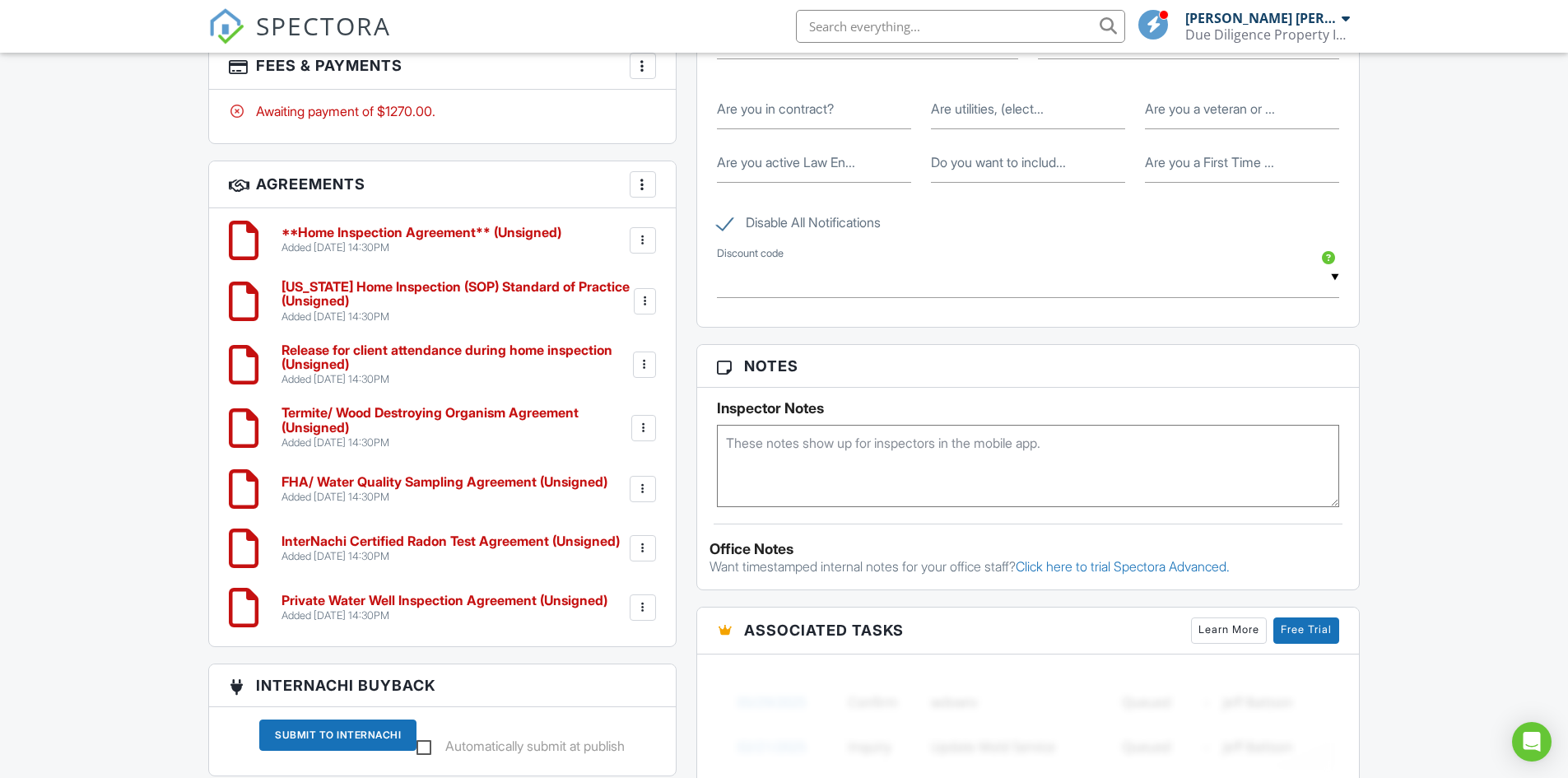 click on "Private Water Well Inspection Agreement
(Unsigned)" at bounding box center [444, 601] 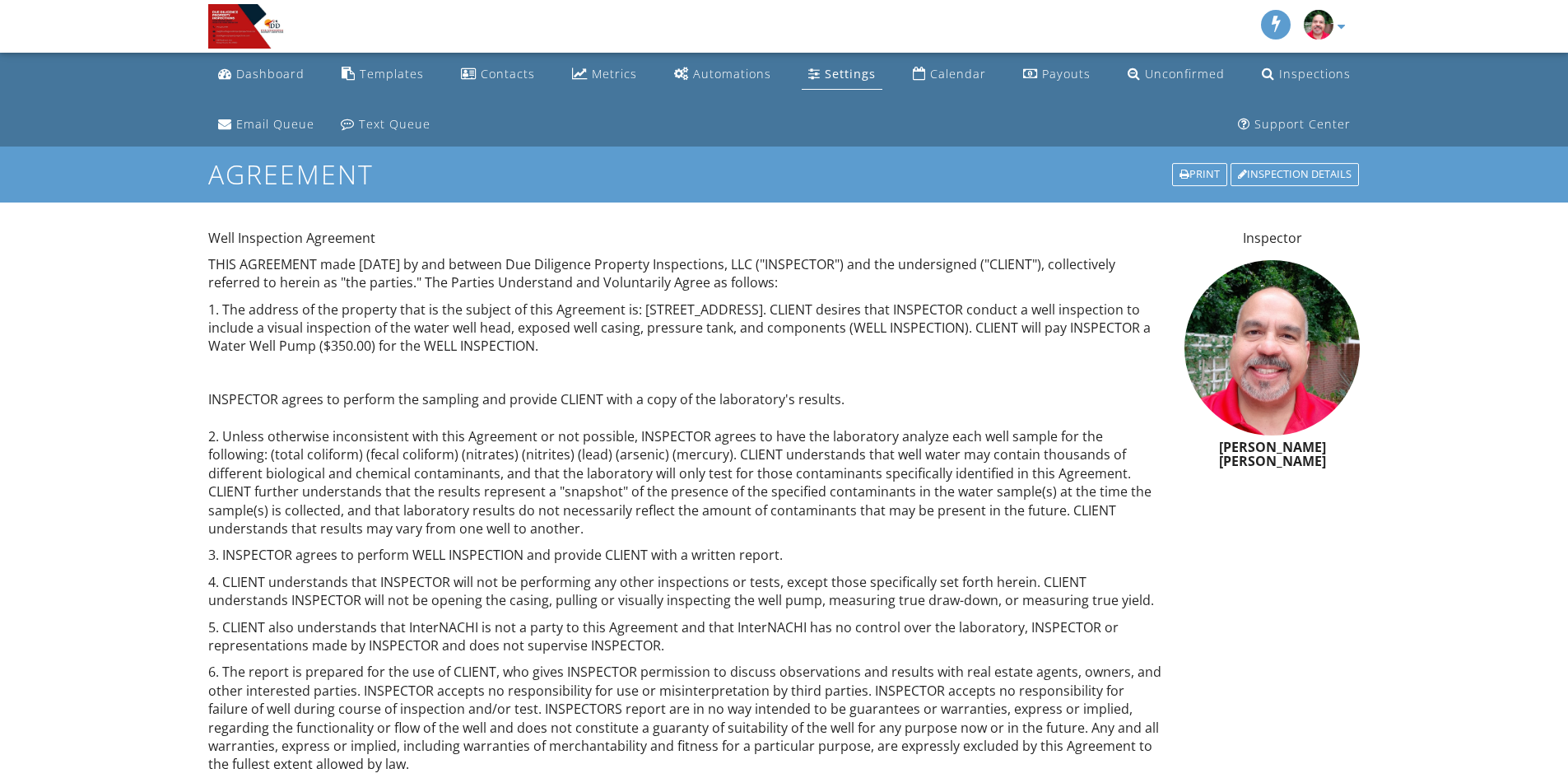 scroll, scrollTop: 0, scrollLeft: 0, axis: both 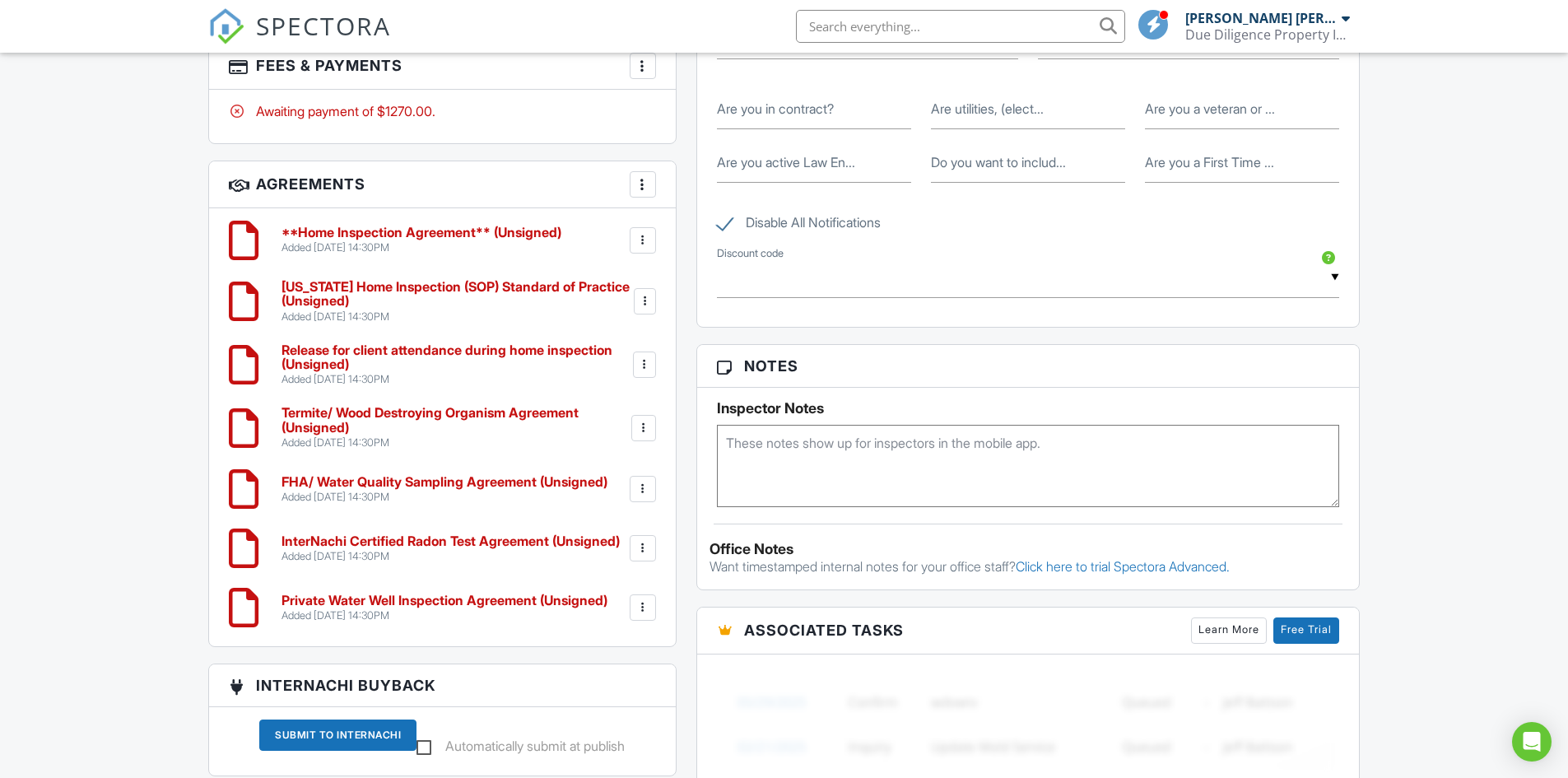 click on "InterNachi Certified Radon Test Agreement
(Unsigned)" at bounding box center [450, 542] 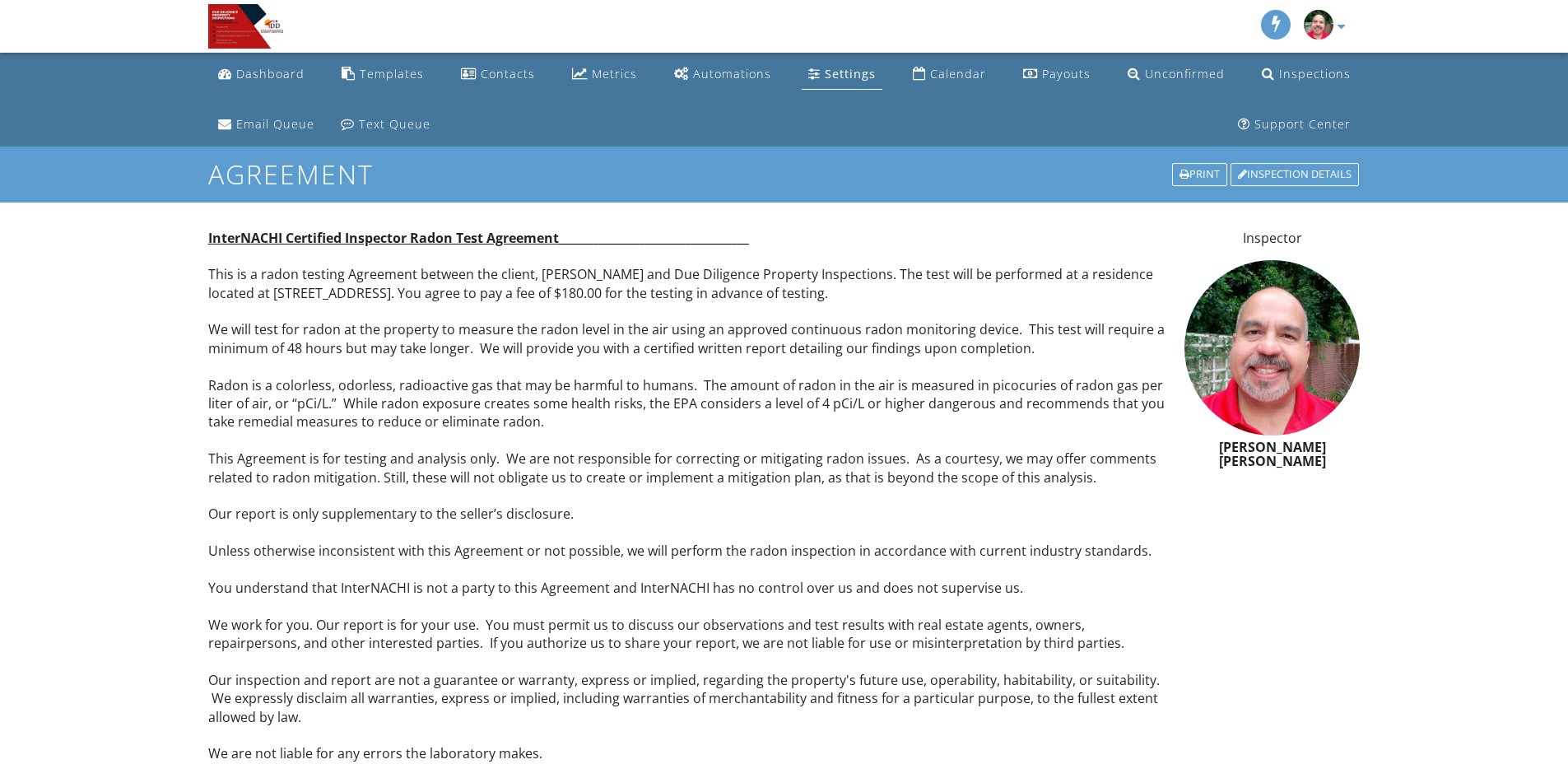 scroll, scrollTop: 0, scrollLeft: 0, axis: both 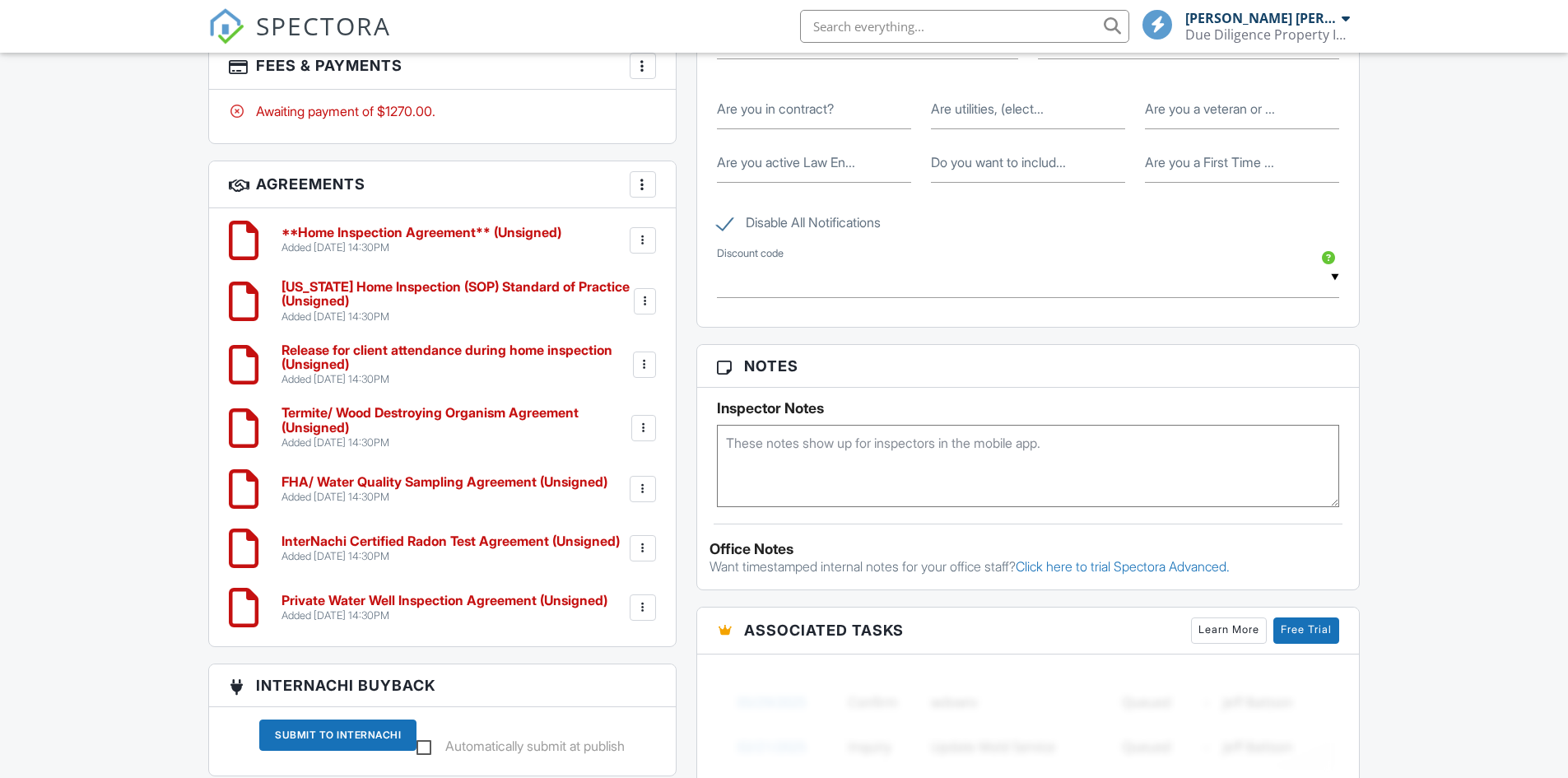 click on "FHA/ Water Quality Sampling Agreement
(Unsigned)" at bounding box center (444, 482) 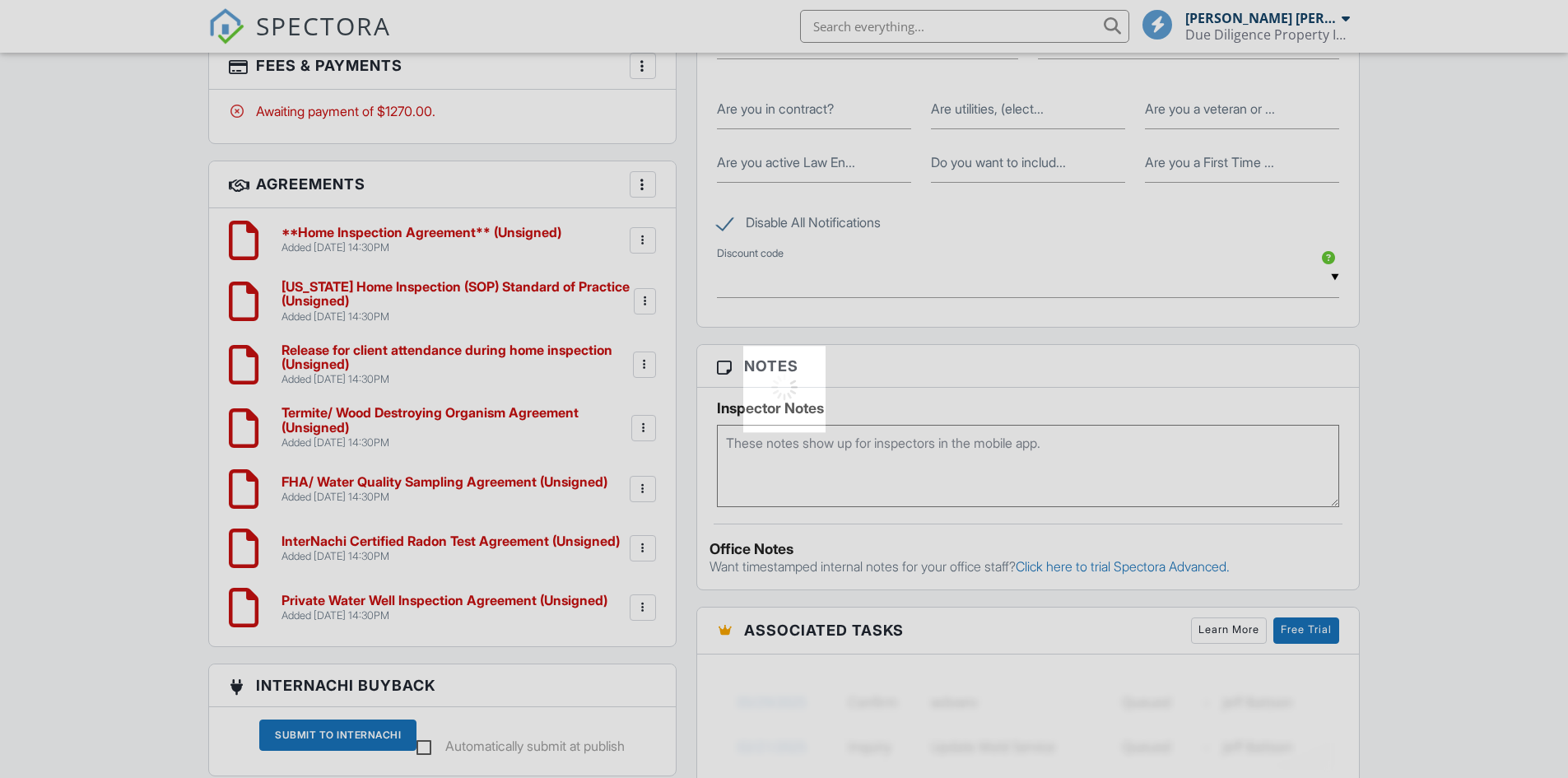 scroll, scrollTop: 1400, scrollLeft: 0, axis: vertical 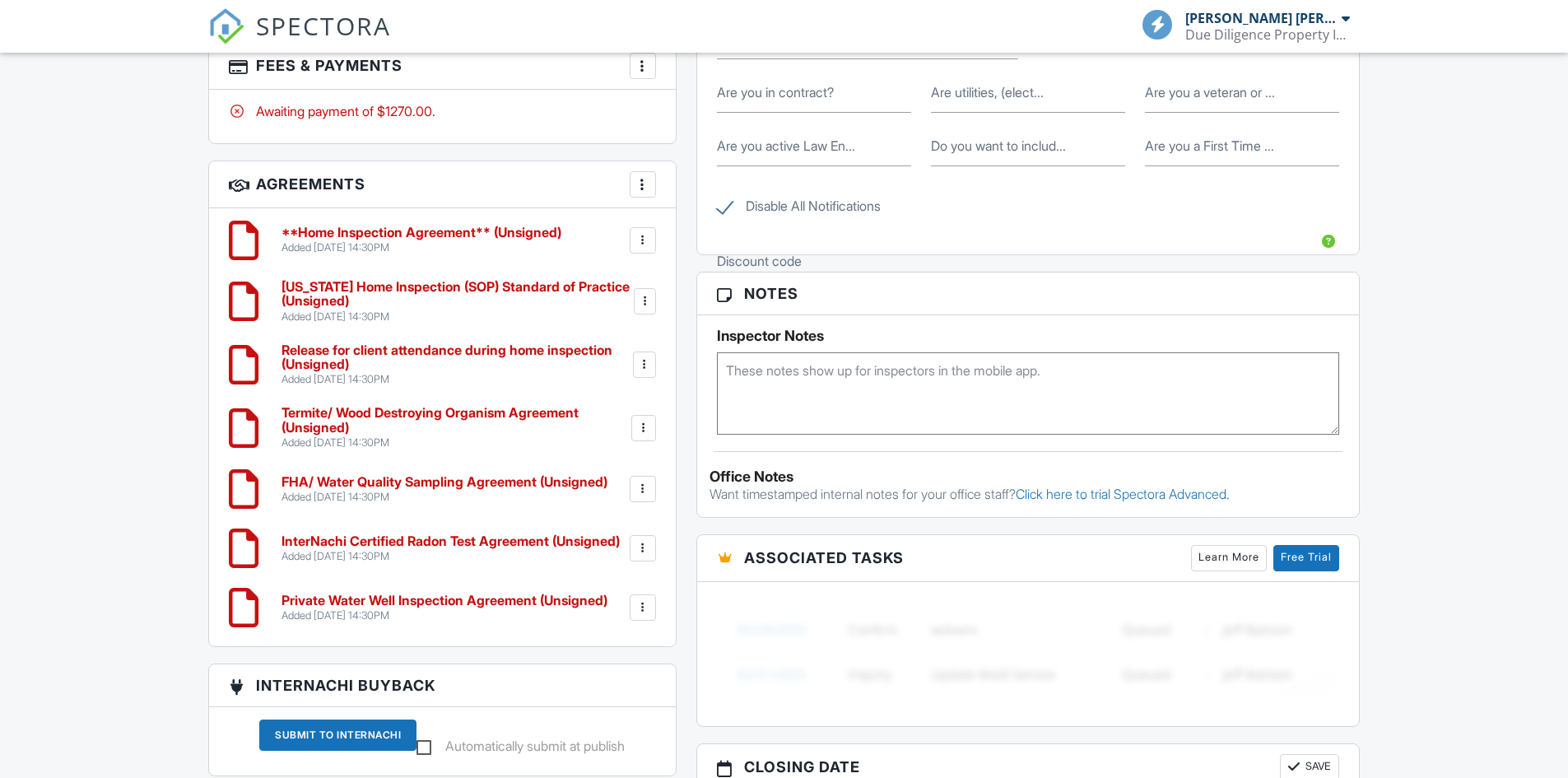 click on "Termite/ Wood Destroying Organism Agreement
(Unsigned)" at bounding box center [454, 420] 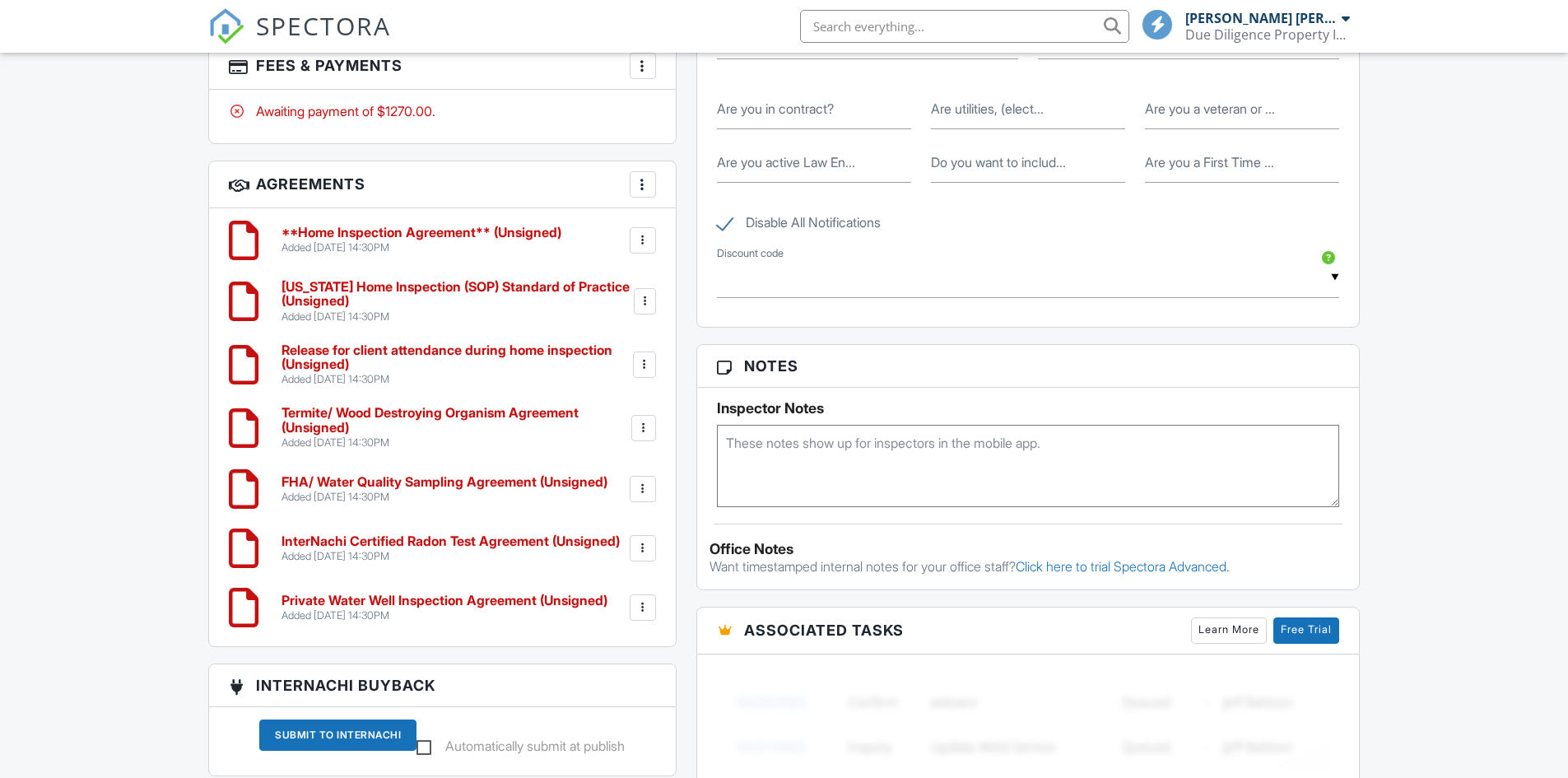 scroll, scrollTop: 1400, scrollLeft: 0, axis: vertical 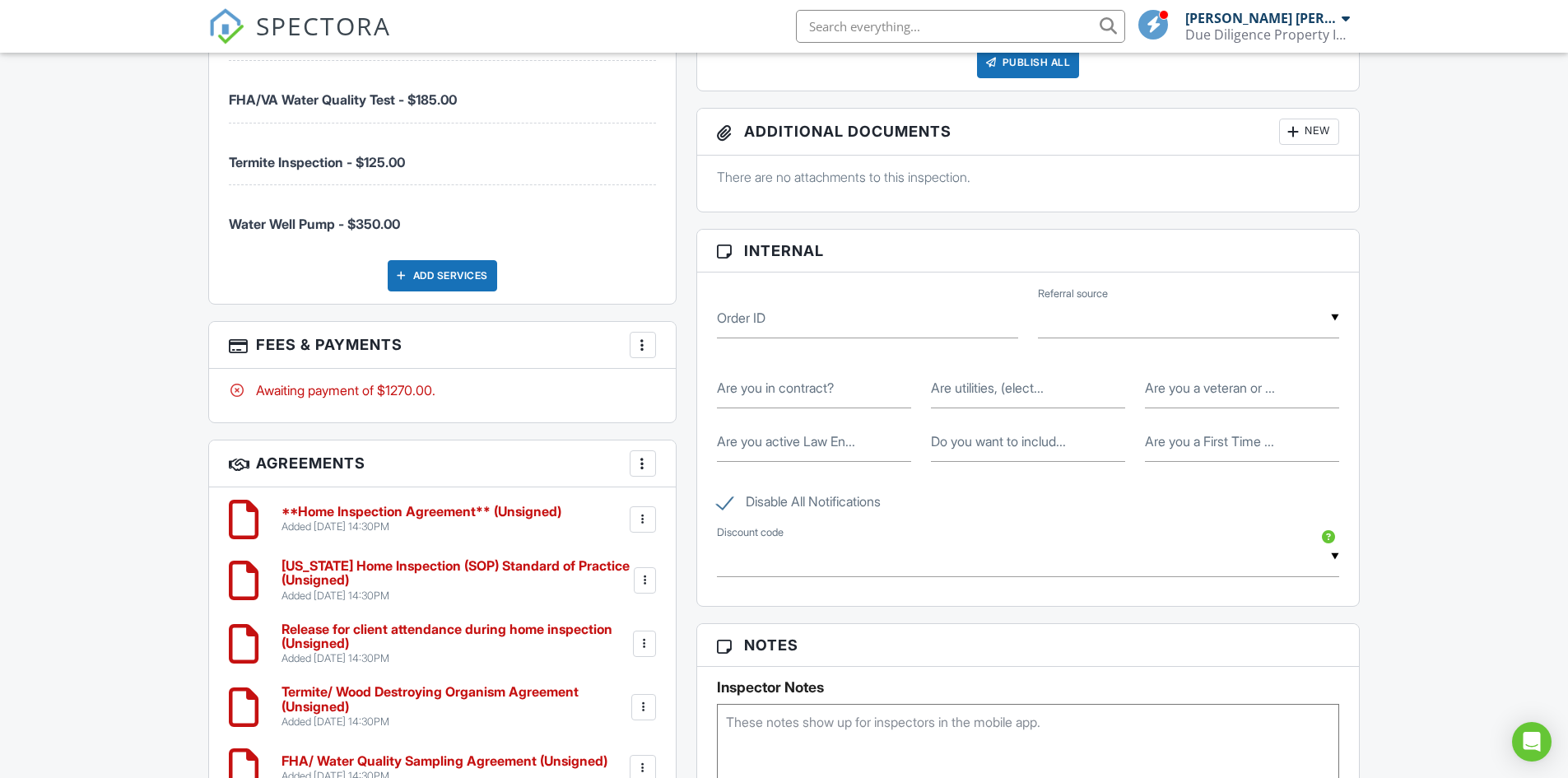 click on "Disable All Notifications" at bounding box center [798, 504] 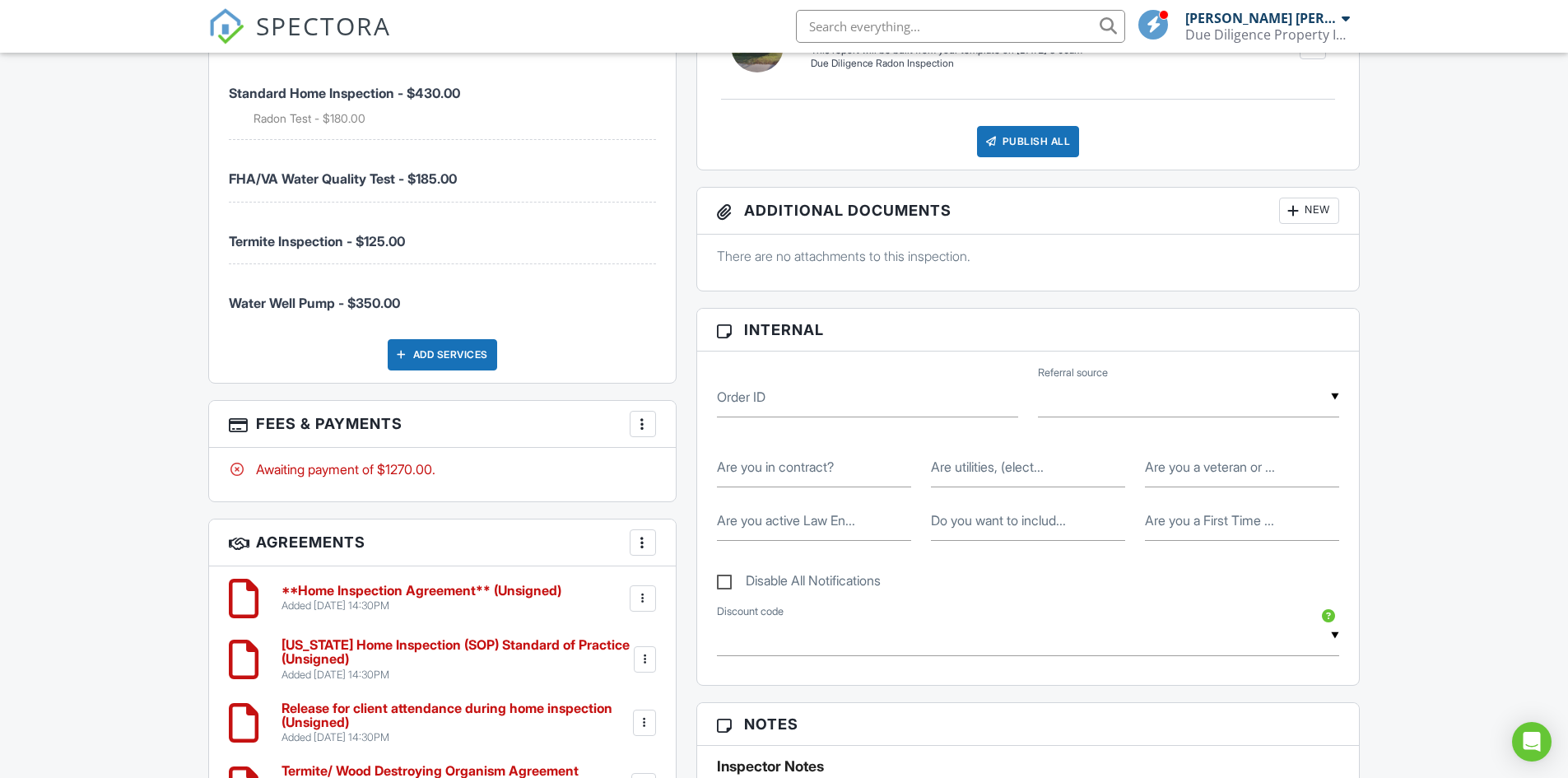 scroll, scrollTop: 860, scrollLeft: 0, axis: vertical 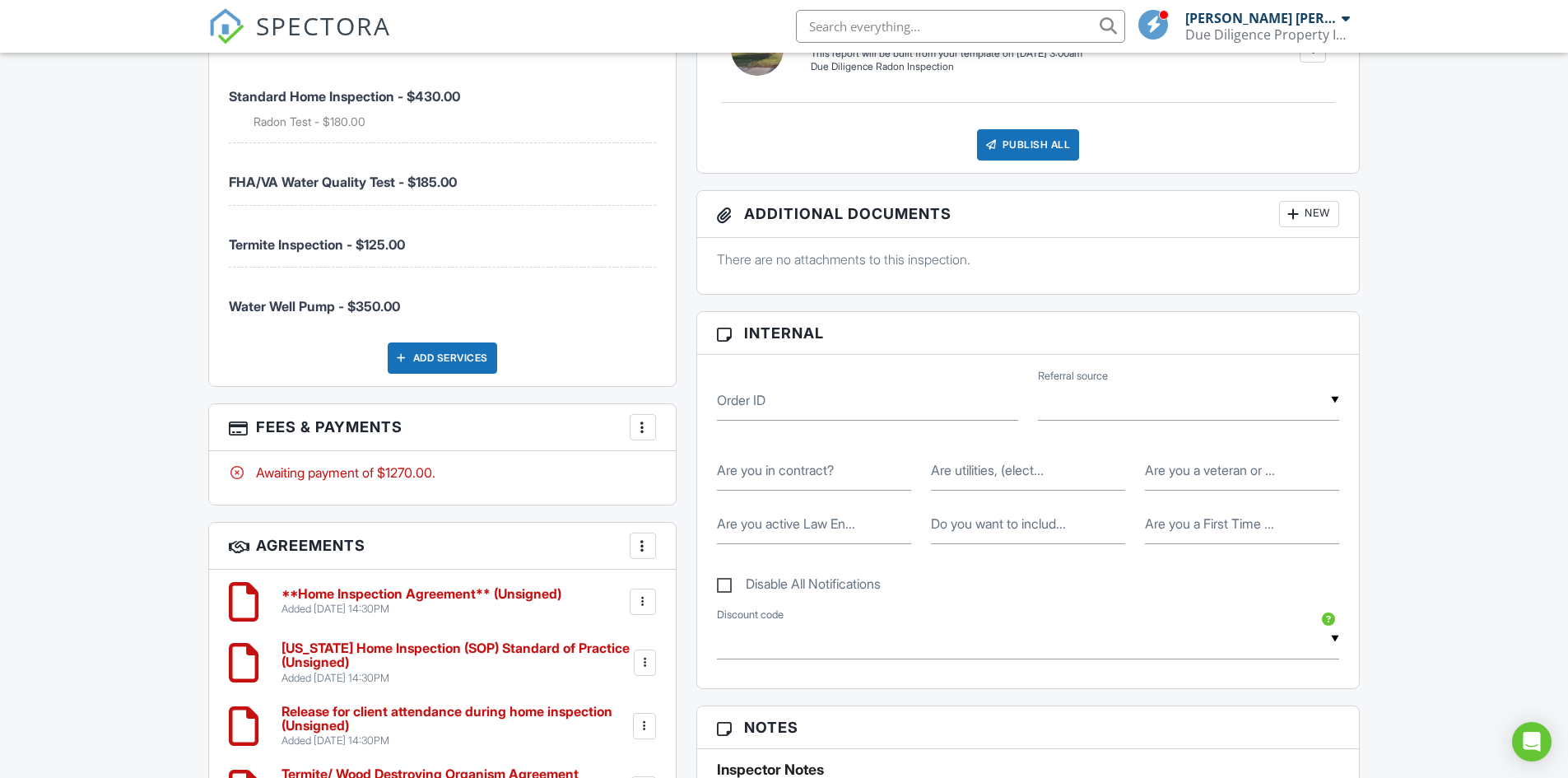 click on "Disable All Notifications" at bounding box center [798, 586] 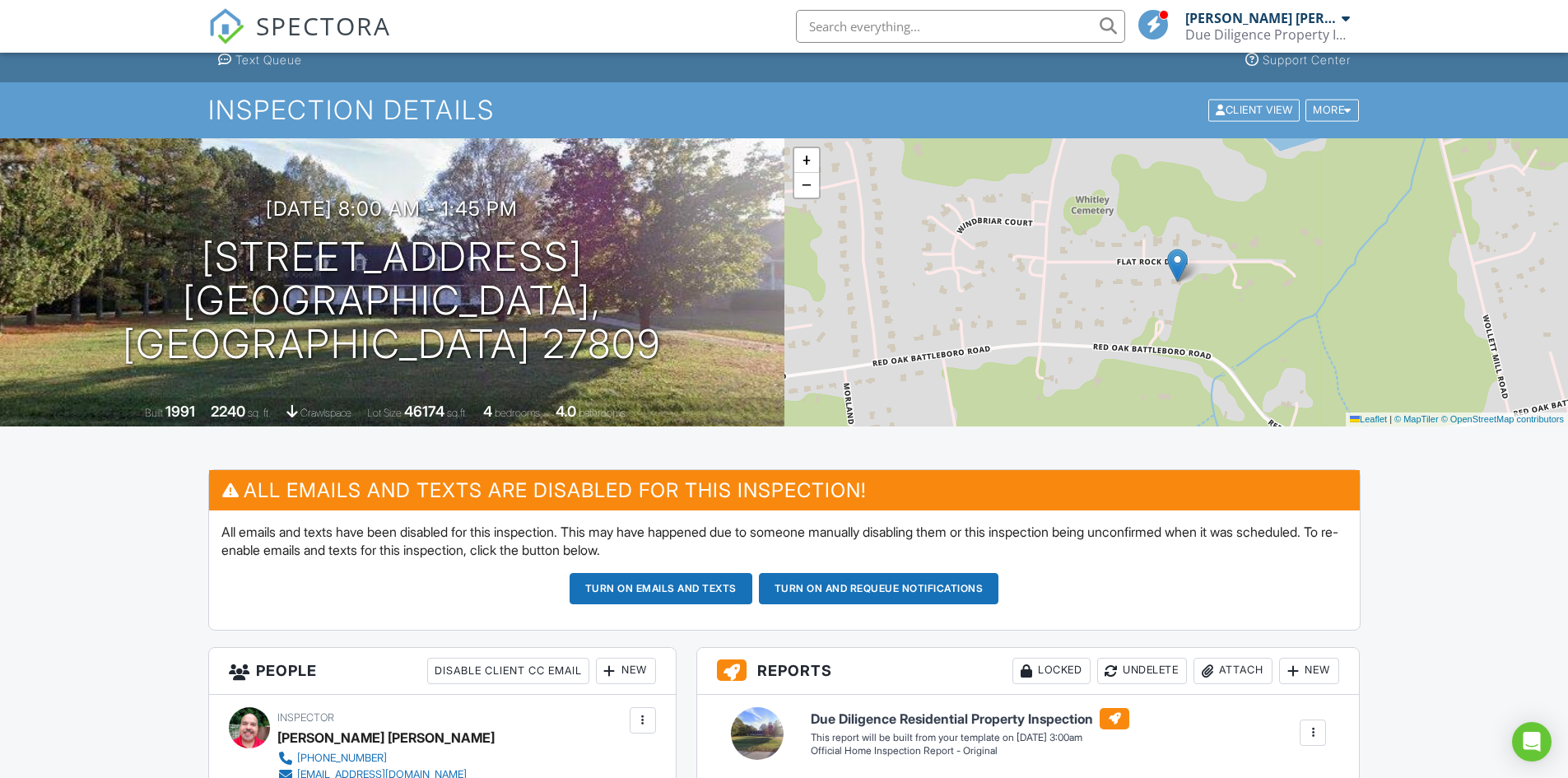 scroll, scrollTop: 50, scrollLeft: 0, axis: vertical 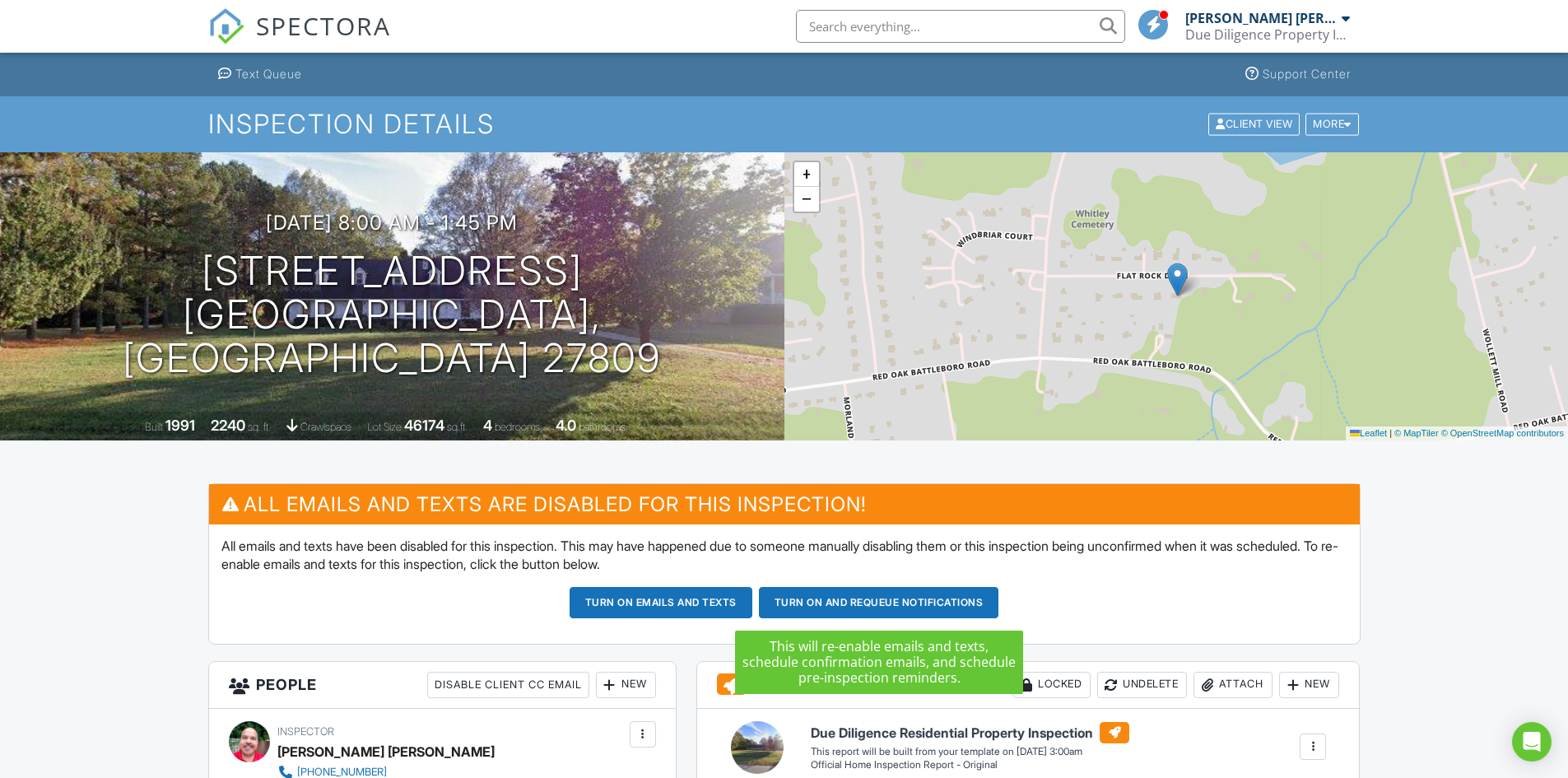 click on "Turn on and Requeue Notifications" at bounding box center [879, 603] 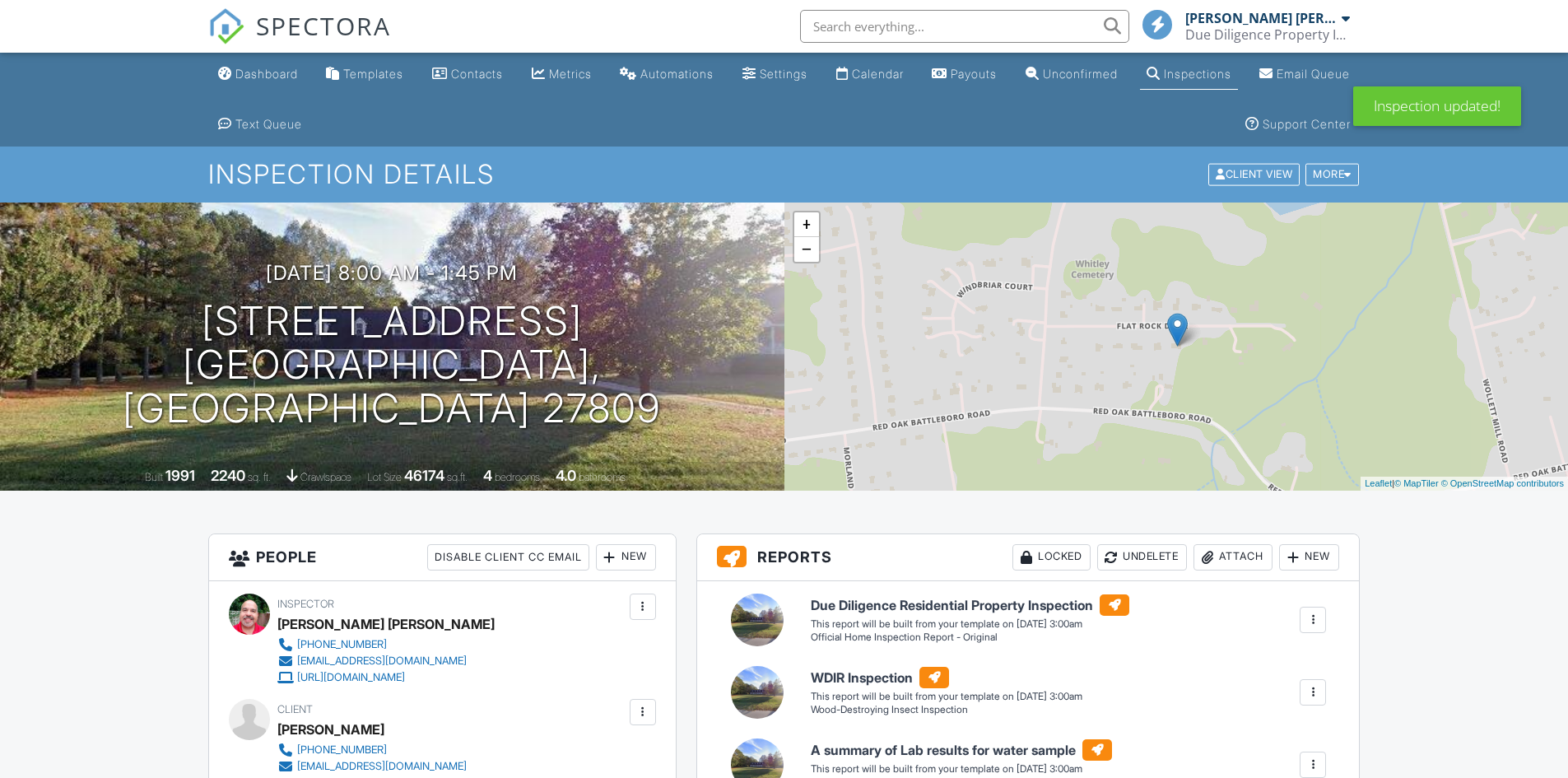 scroll, scrollTop: 0, scrollLeft: 0, axis: both 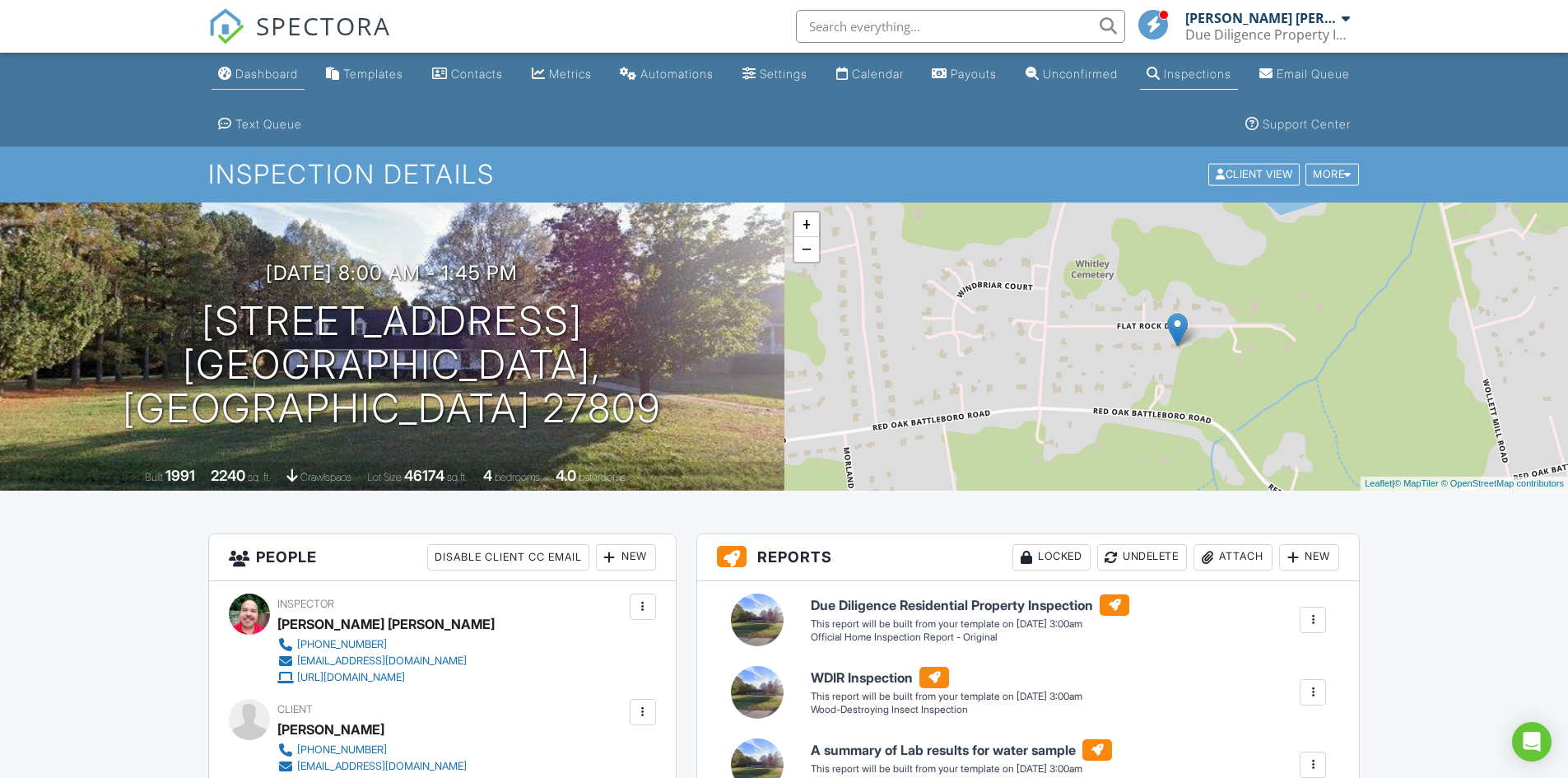 click on "Dashboard" at bounding box center (267, 73) 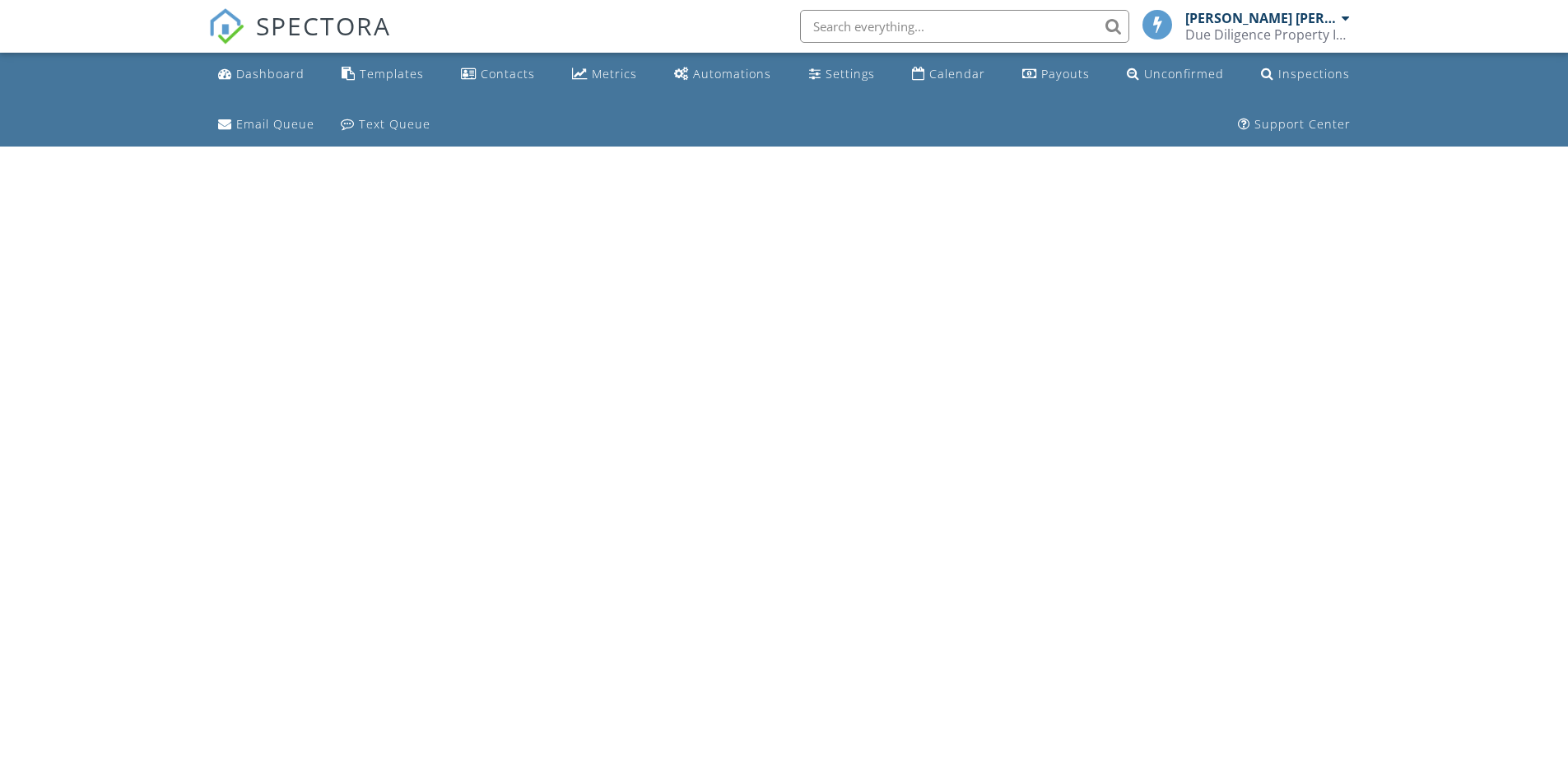 scroll, scrollTop: 0, scrollLeft: 0, axis: both 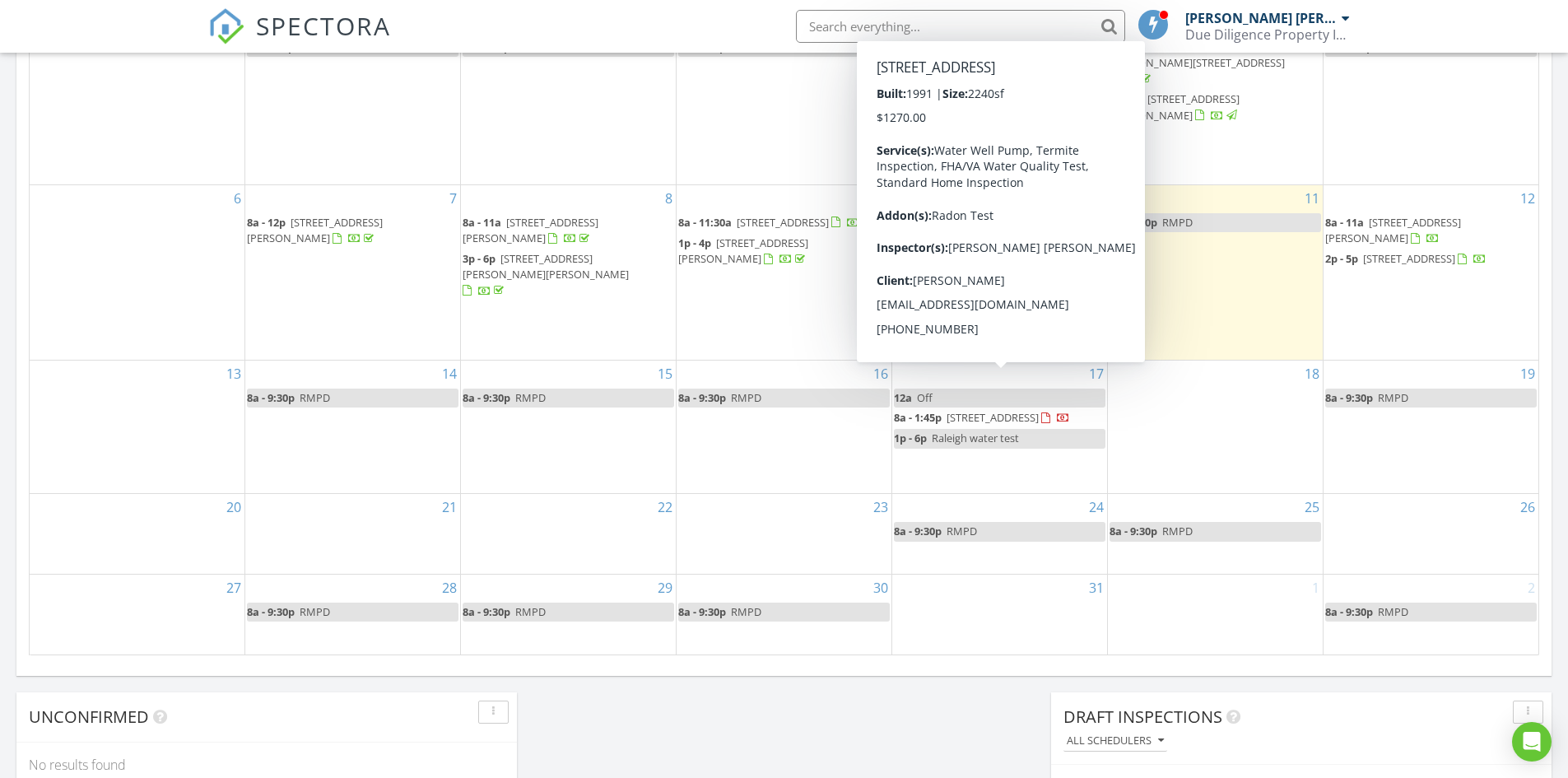 click on "3781 Flat Rock Dr , Battleboro 27809" at bounding box center (993, 417) 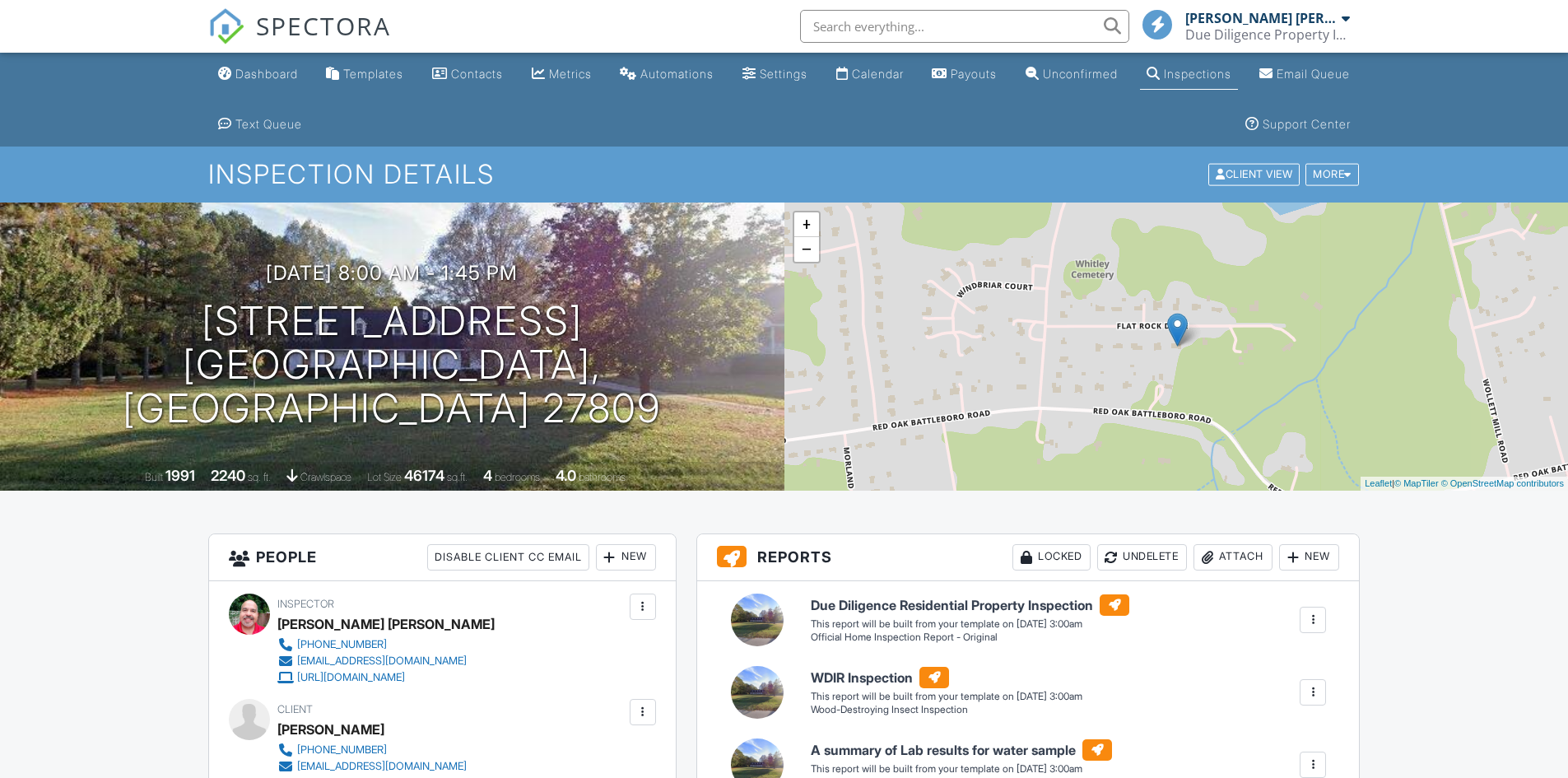 scroll, scrollTop: 0, scrollLeft: 0, axis: both 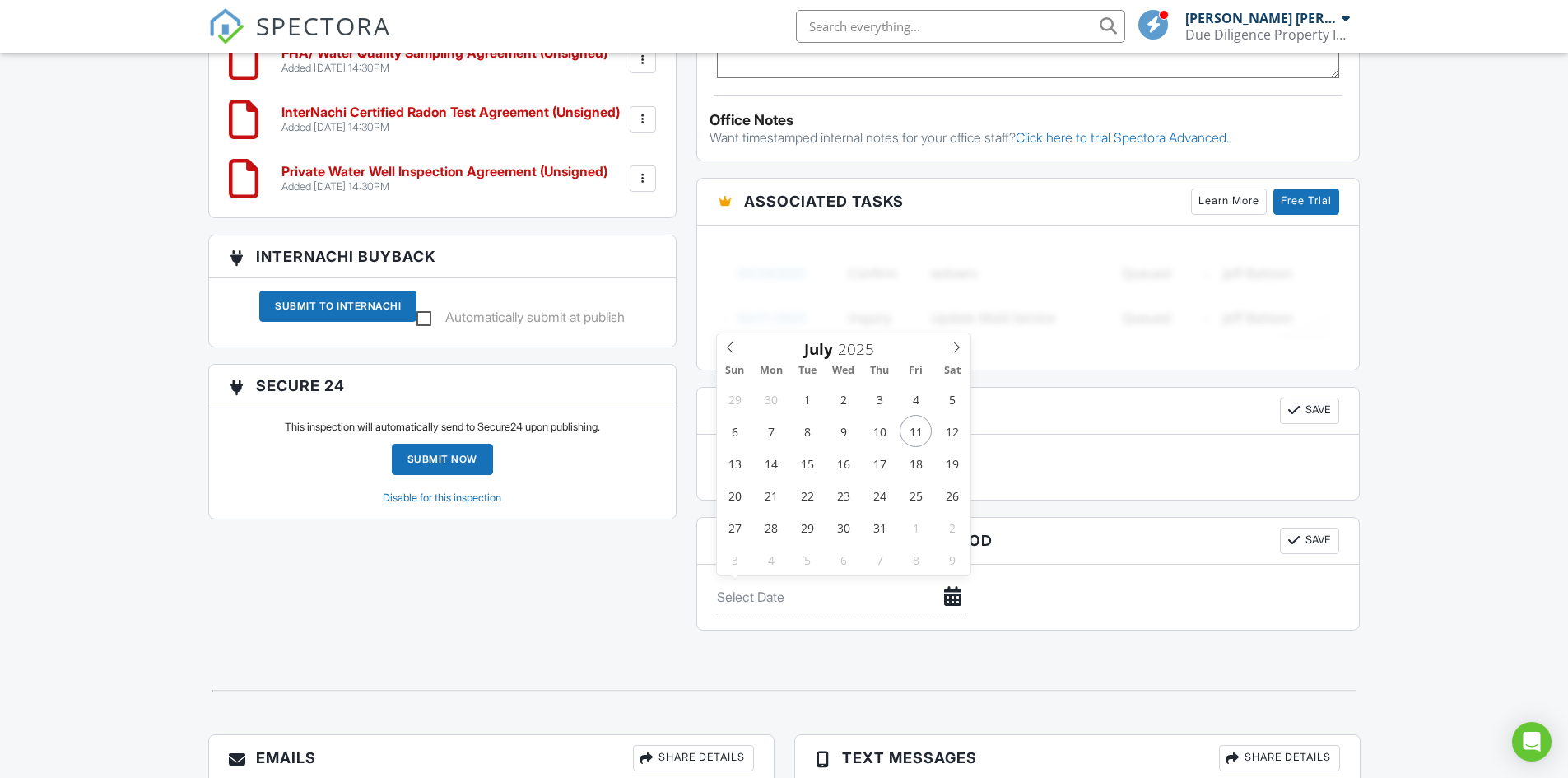 click at bounding box center (840, 597) 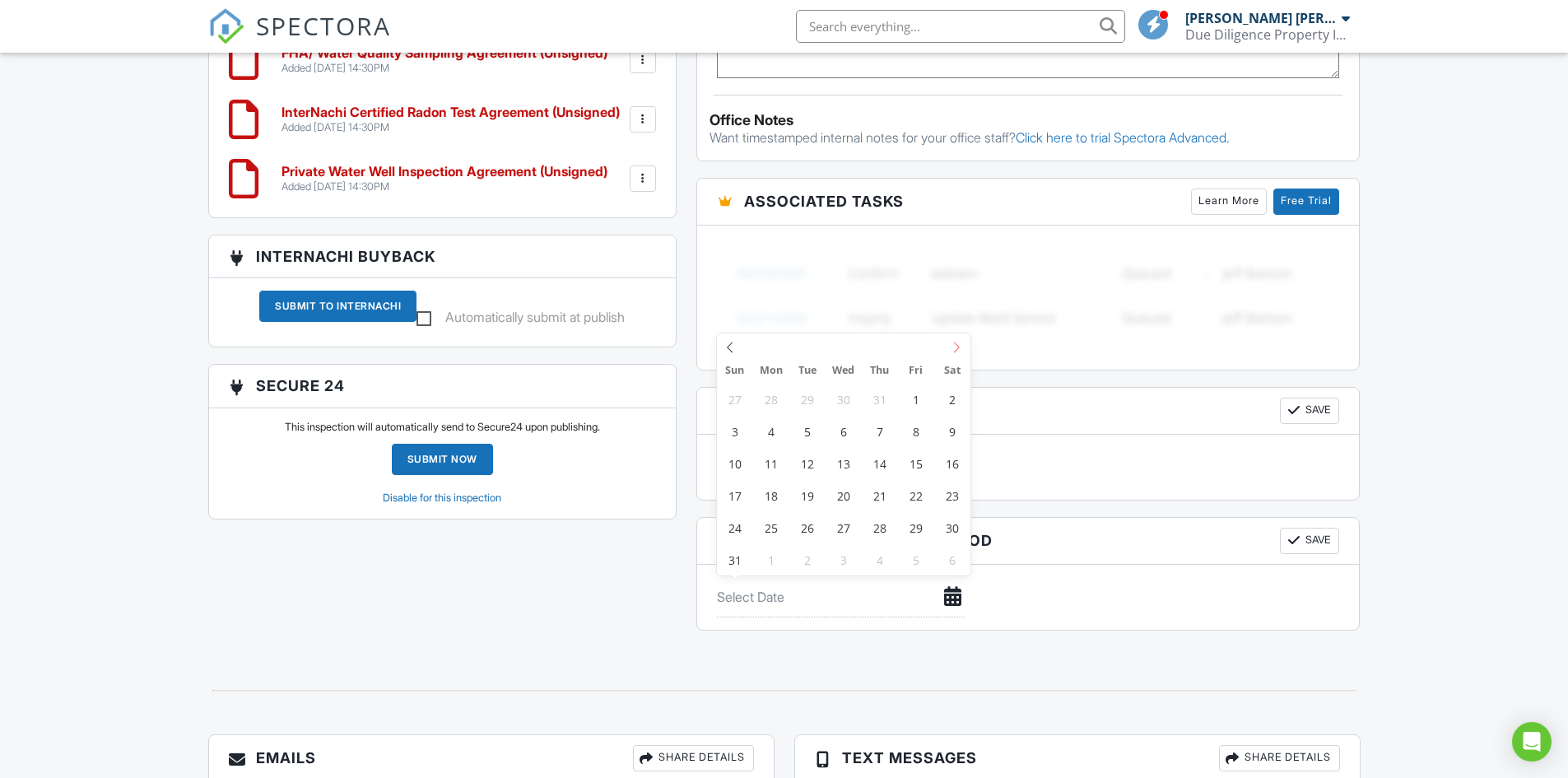 click 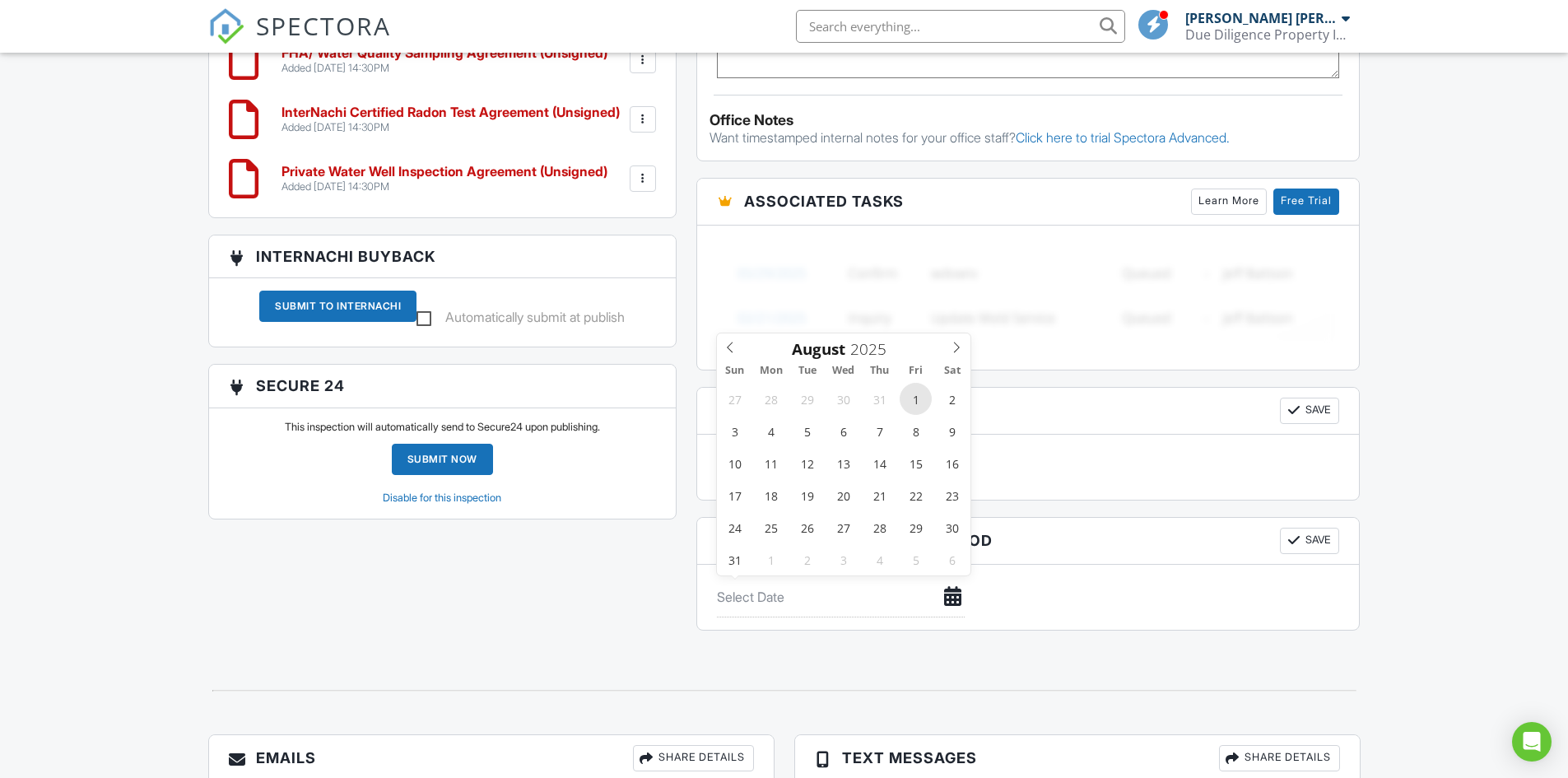 type on "08/01/2025" 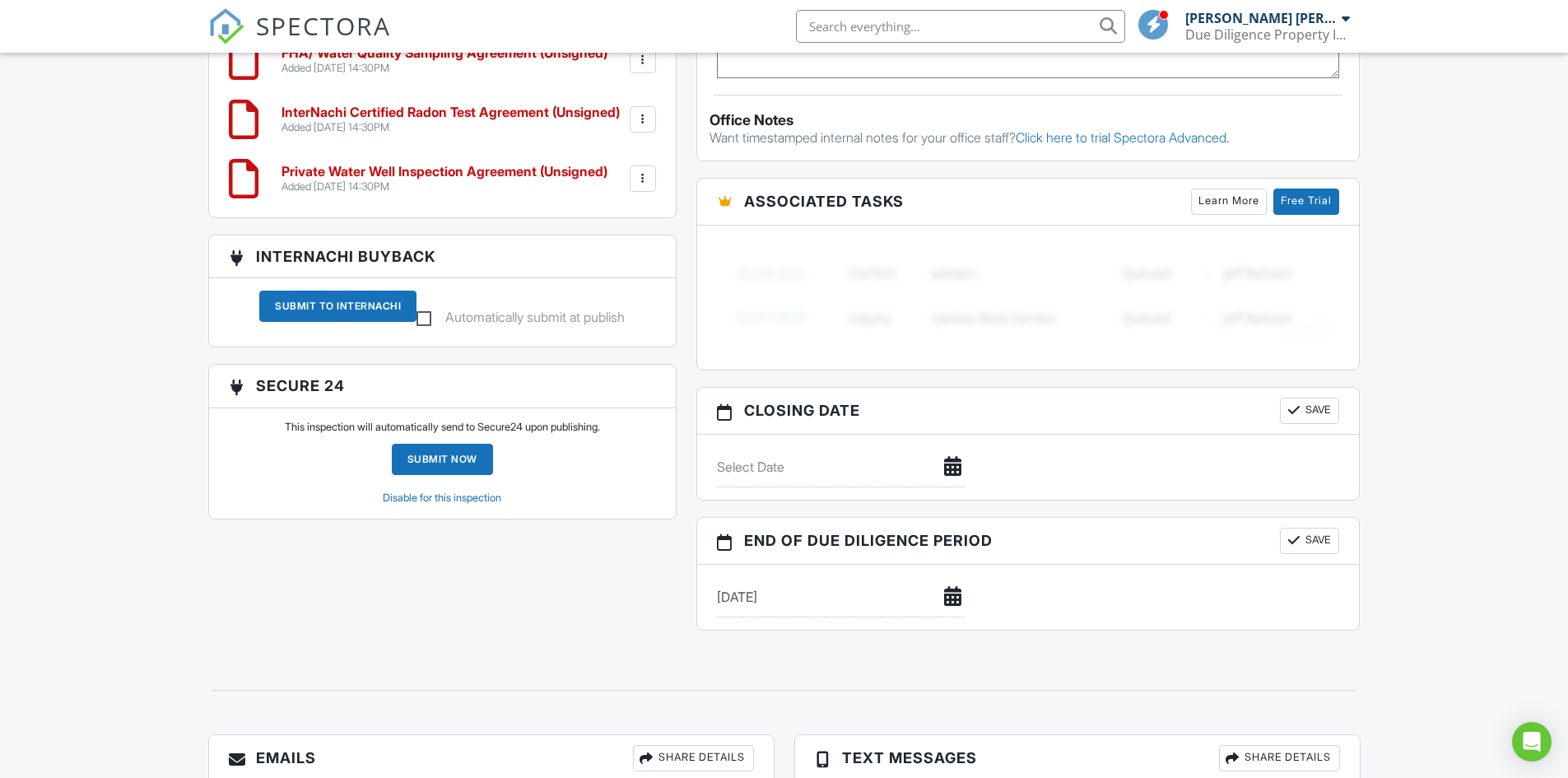 click on "Save" at bounding box center (1310, 411) 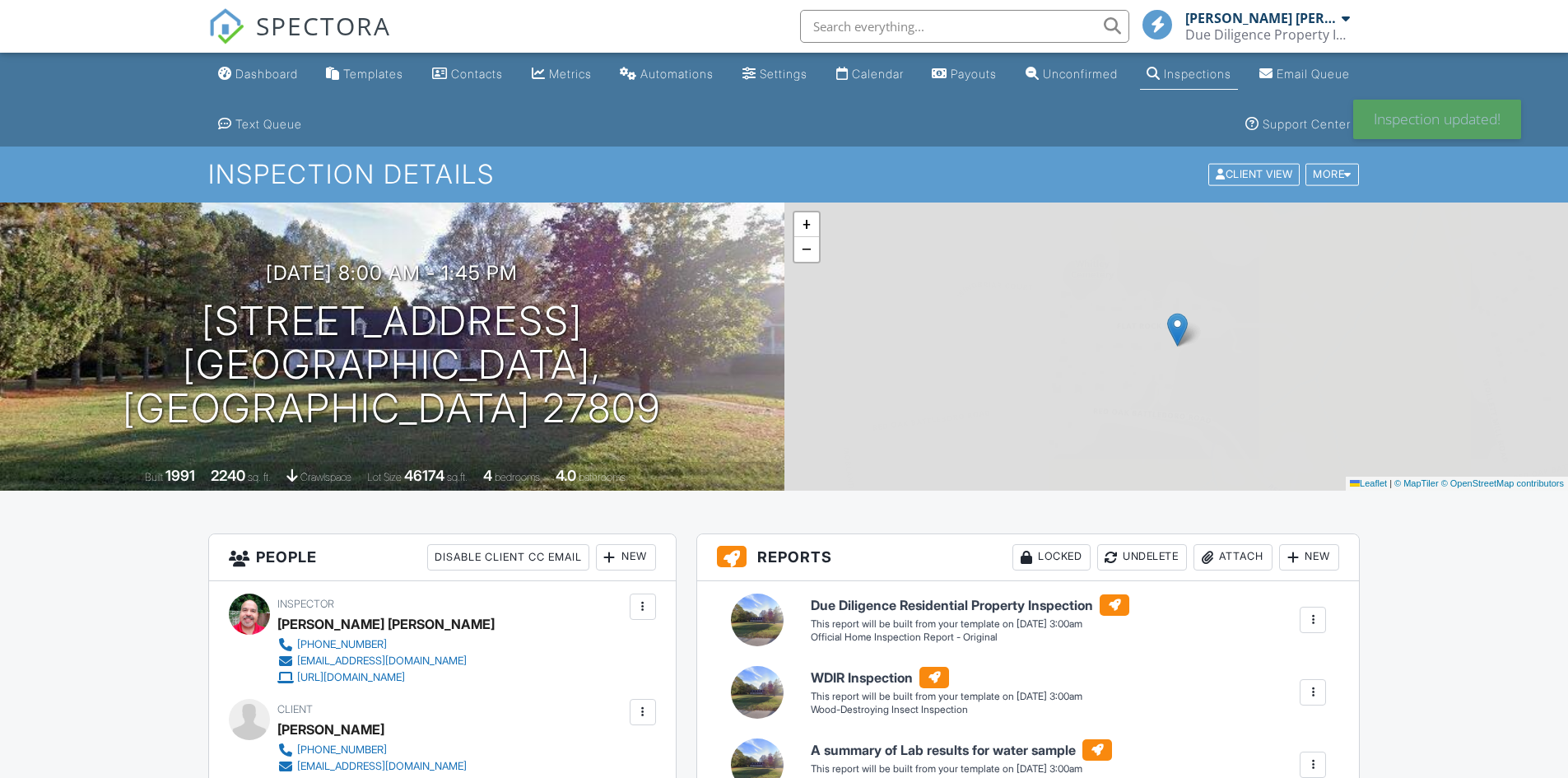 scroll, scrollTop: 0, scrollLeft: 0, axis: both 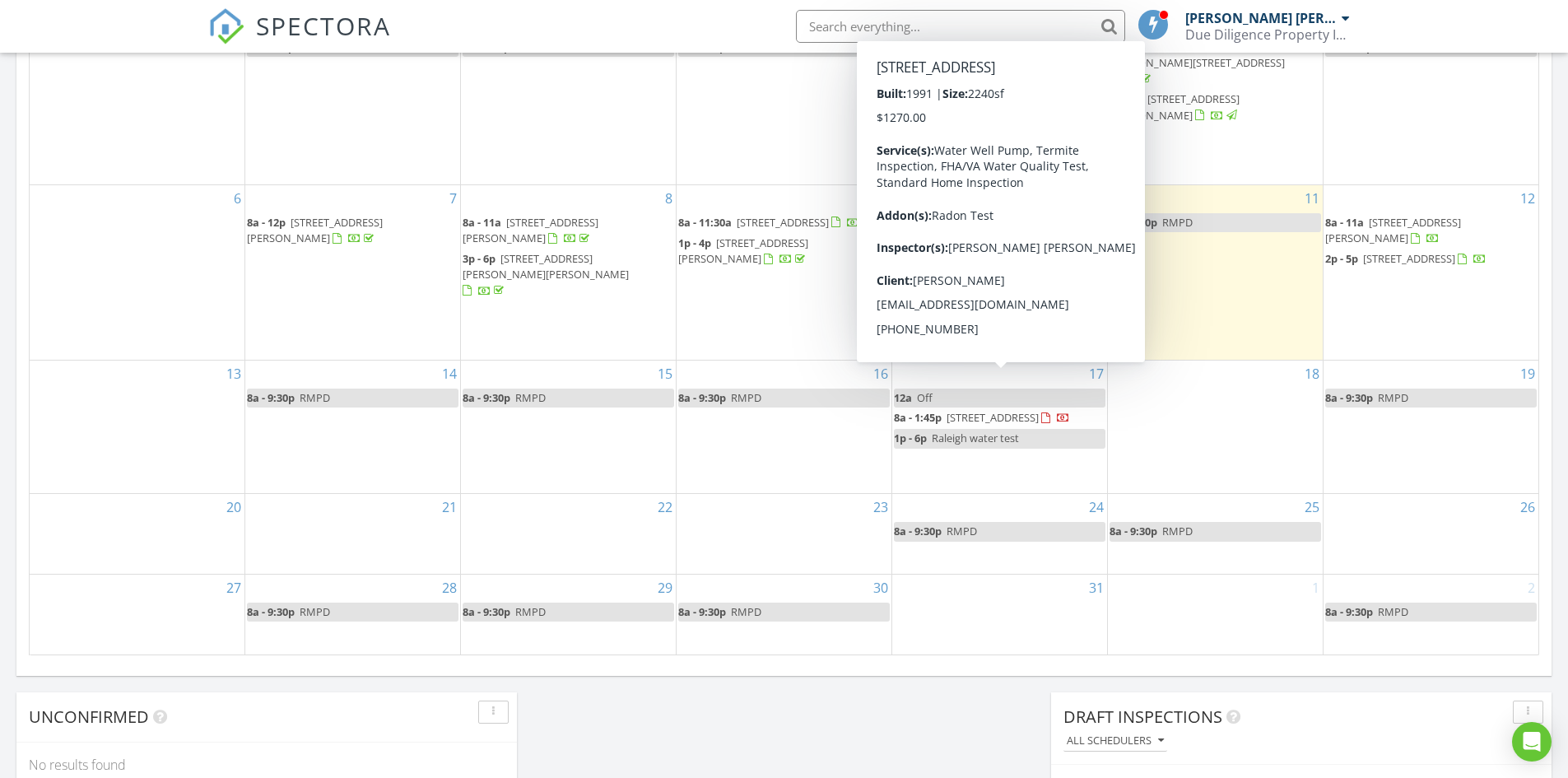 click on "3781 Flat Rock Dr , Battleboro 27809" at bounding box center [993, 417] 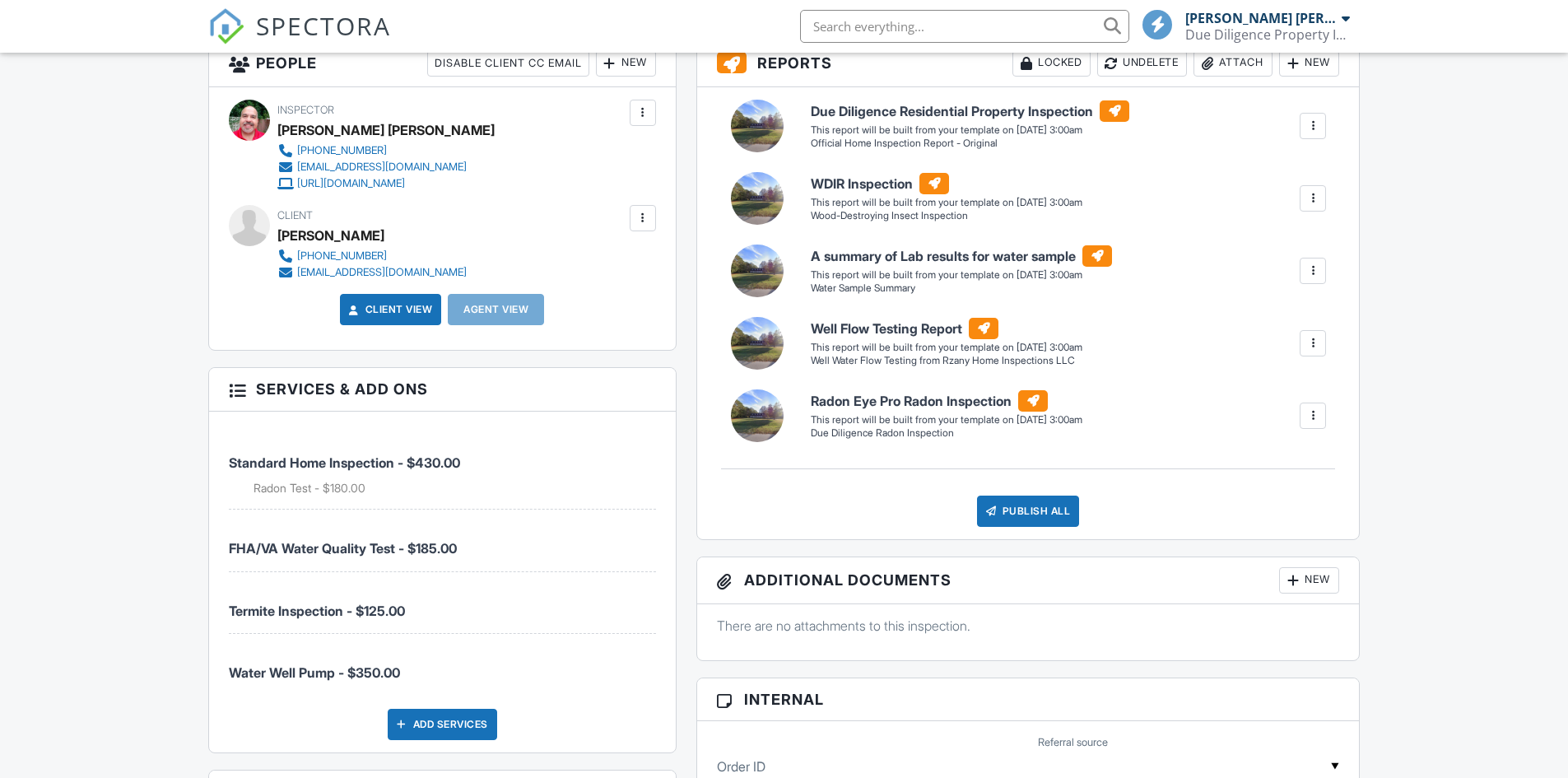 scroll, scrollTop: 988, scrollLeft: 0, axis: vertical 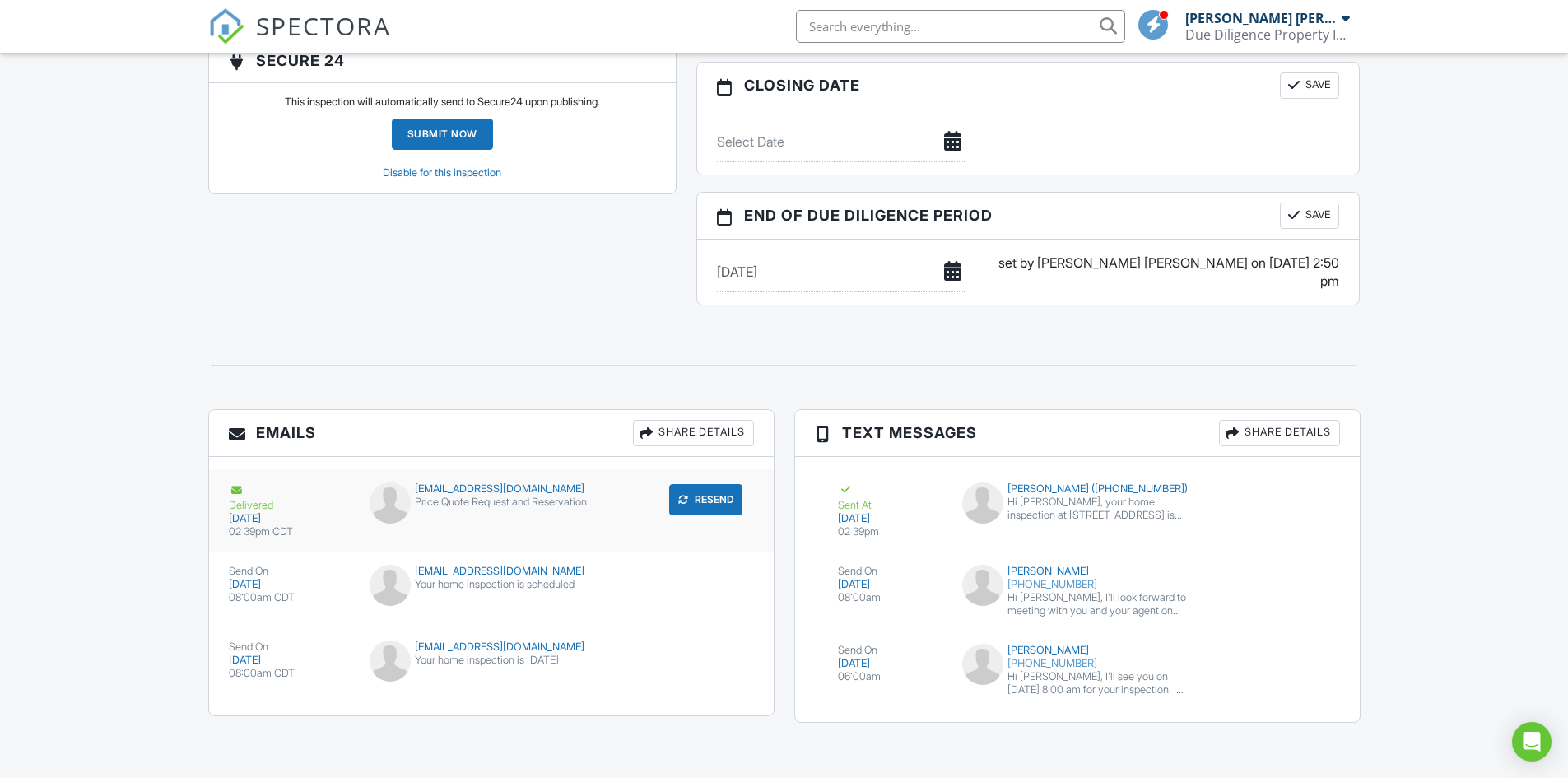 click on "Price Quote Request and Reservation" at bounding box center [491, 502] 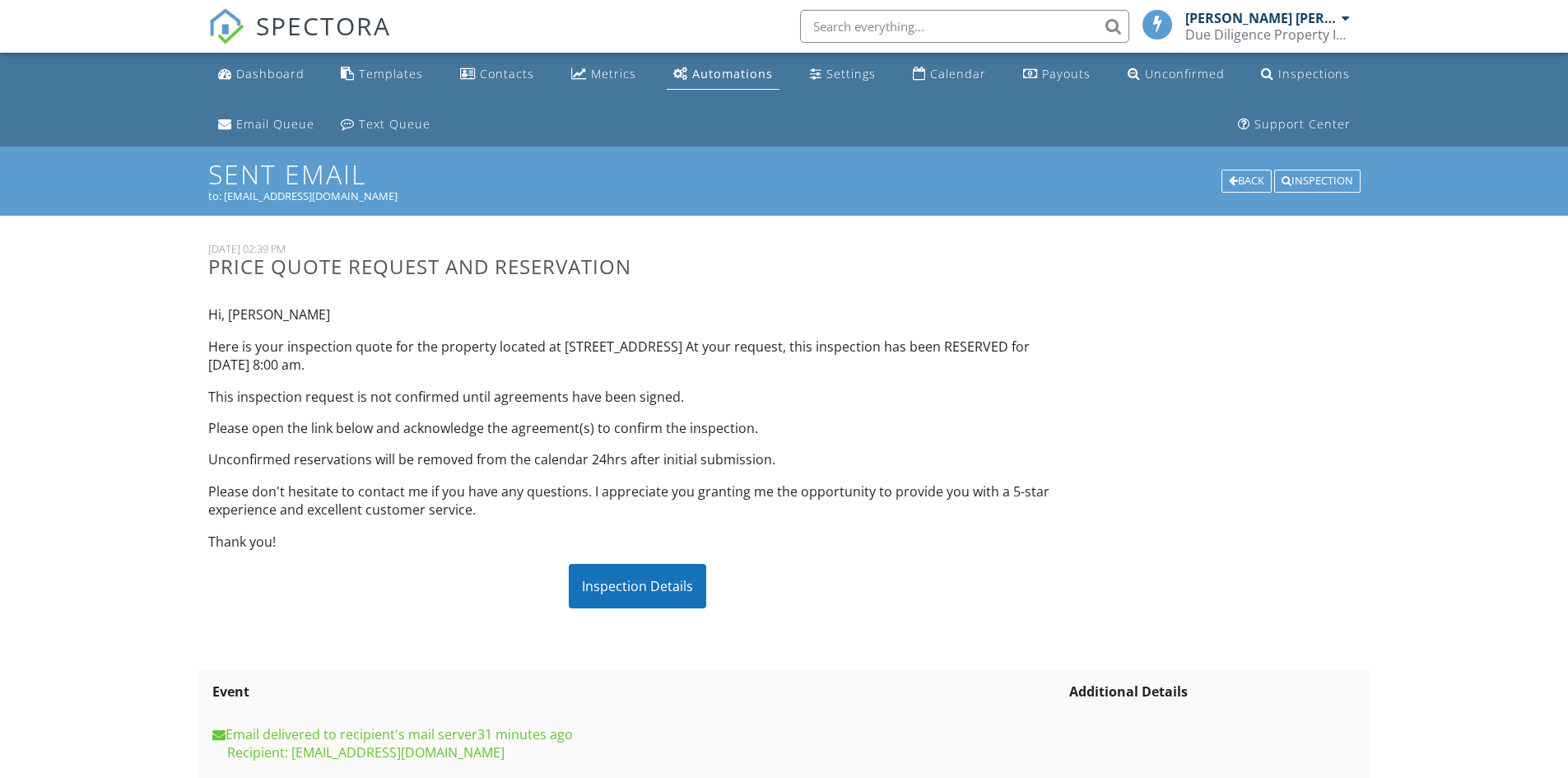 scroll, scrollTop: 0, scrollLeft: 0, axis: both 